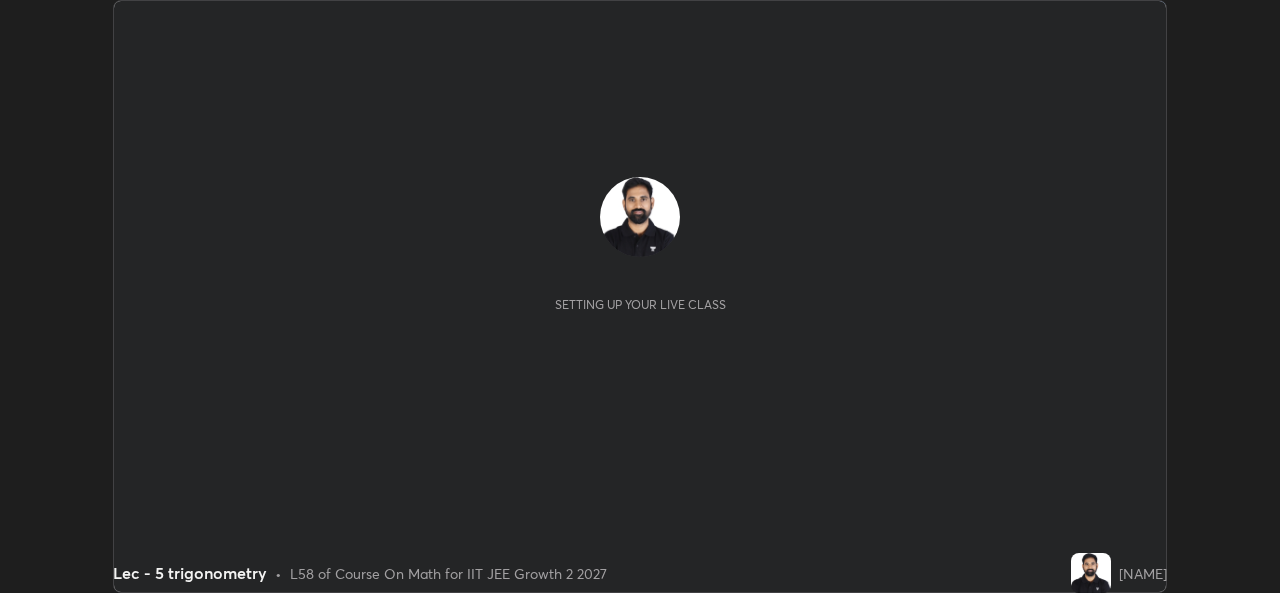 scroll, scrollTop: 0, scrollLeft: 0, axis: both 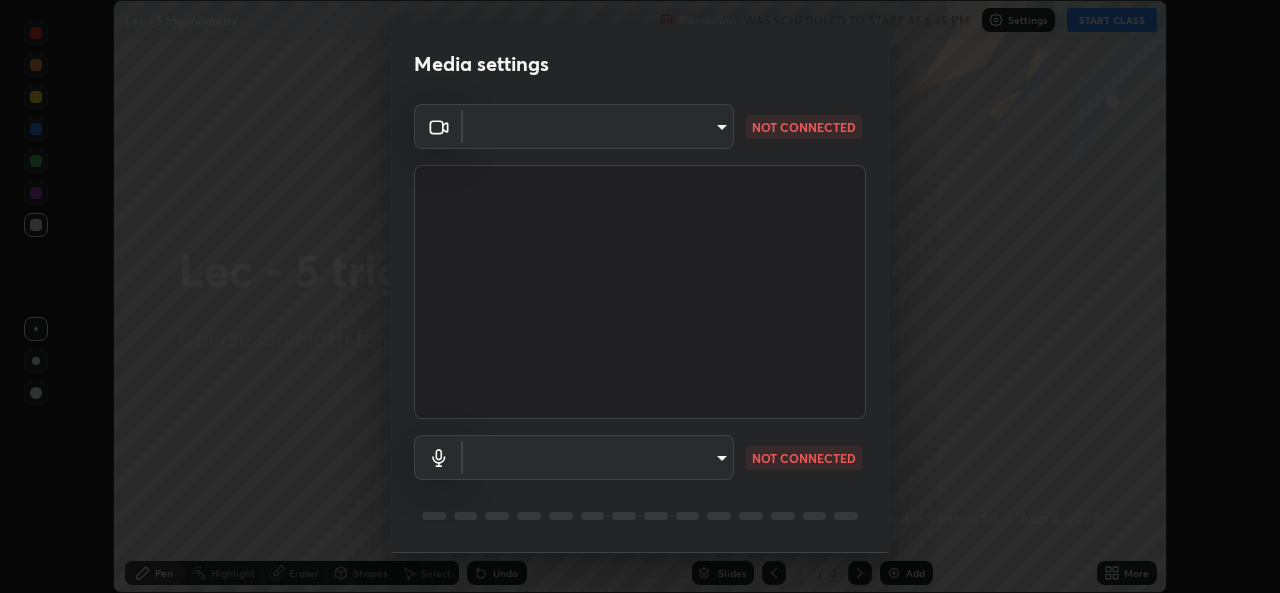 type on "78e73baf3d63bceb4c45423e3c658d9595c8caa1ee6d34b79bc6d5c79dc82097" 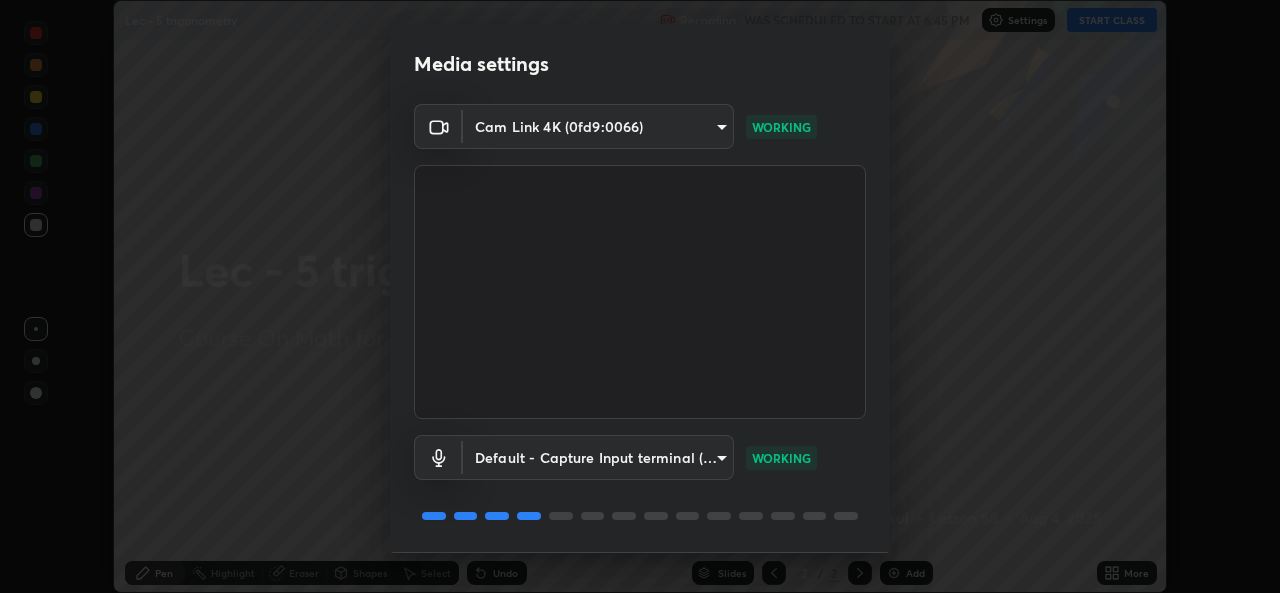 scroll, scrollTop: 63, scrollLeft: 0, axis: vertical 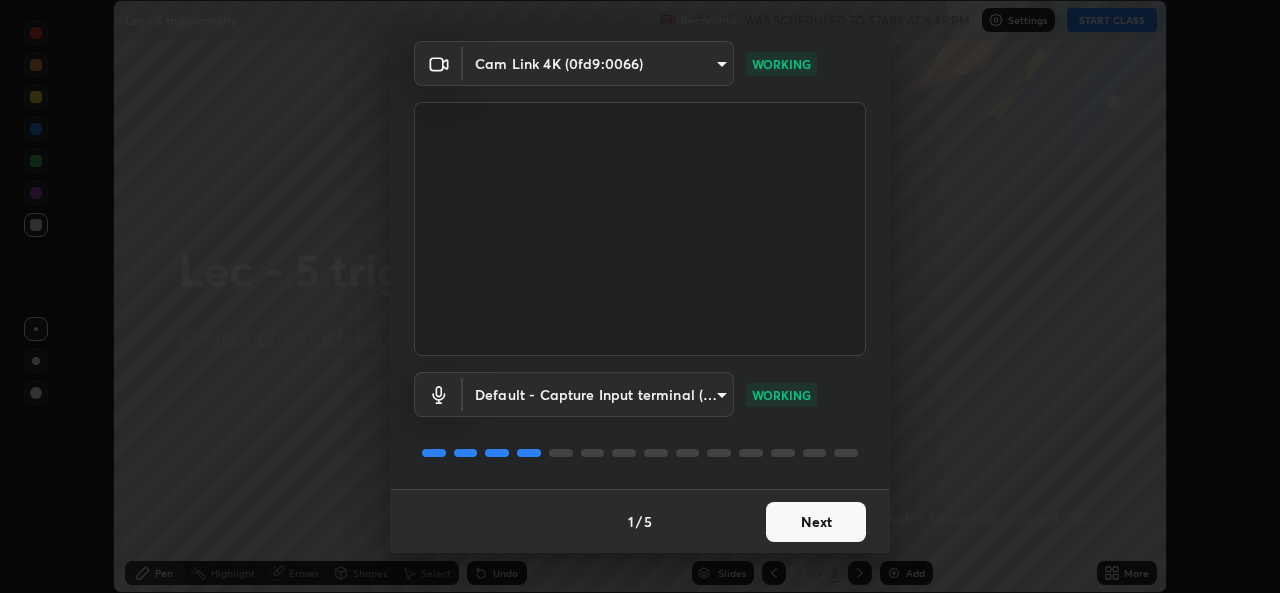 click on "Next" at bounding box center [816, 522] 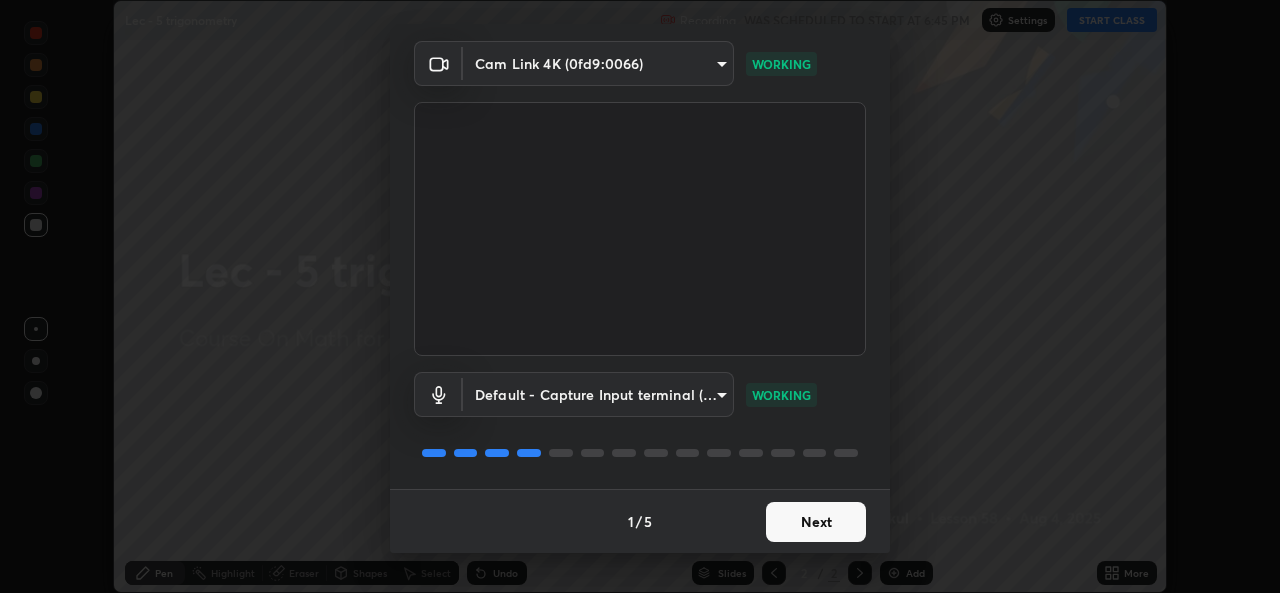 scroll, scrollTop: 0, scrollLeft: 0, axis: both 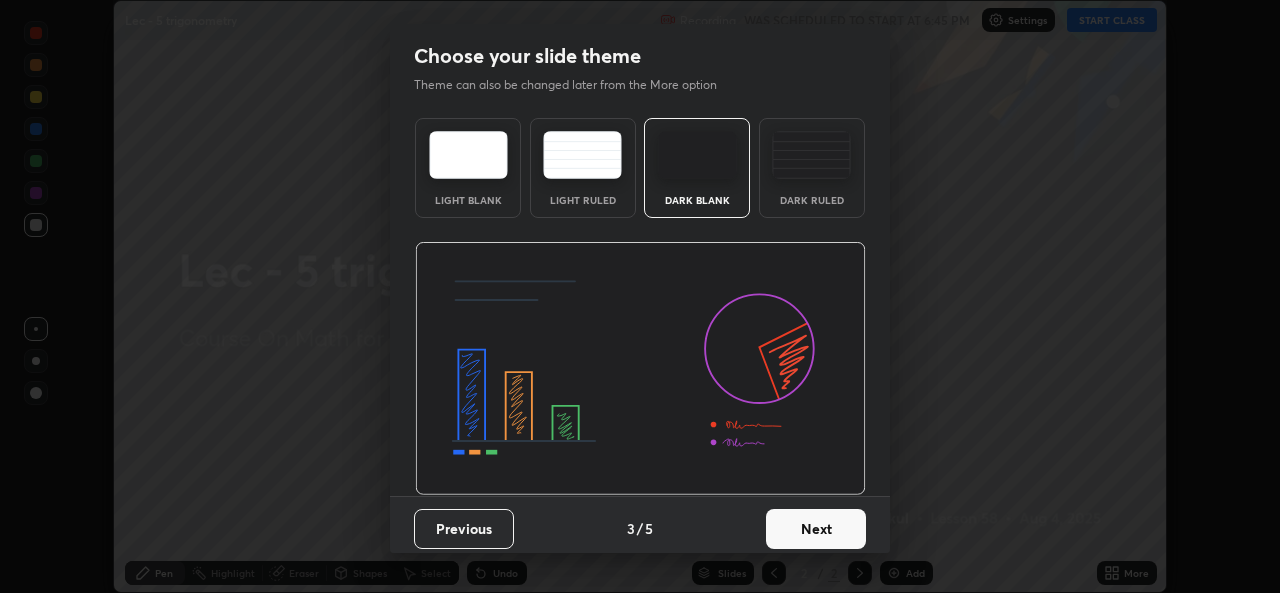 click on "Next" at bounding box center [816, 529] 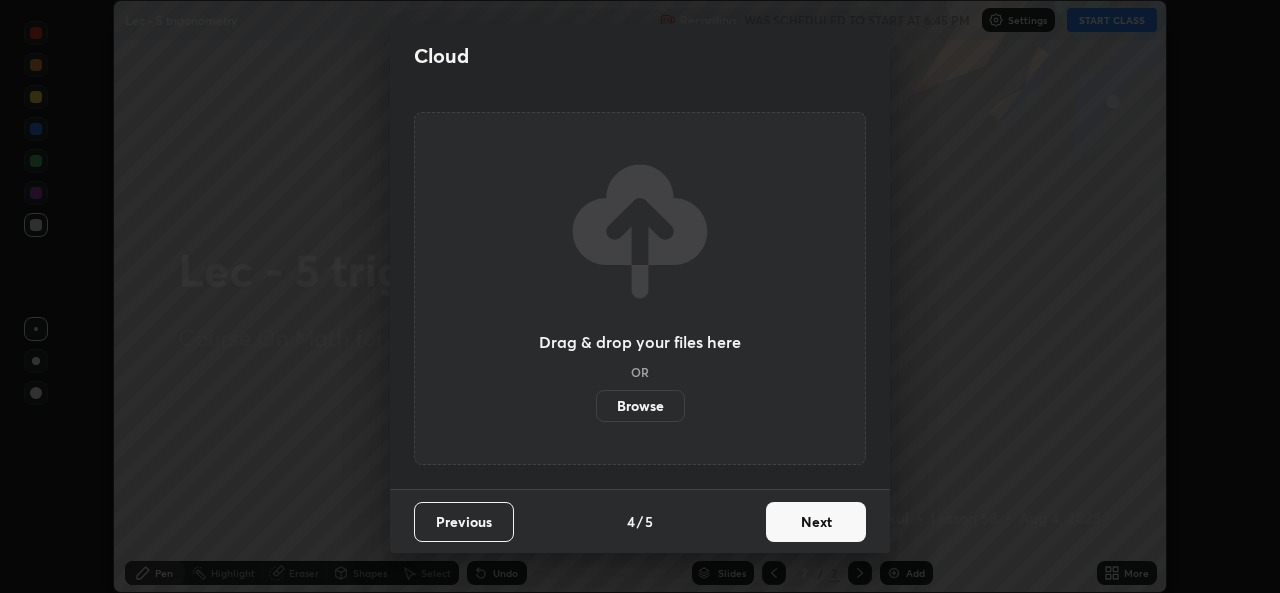 click on "Next" at bounding box center (816, 522) 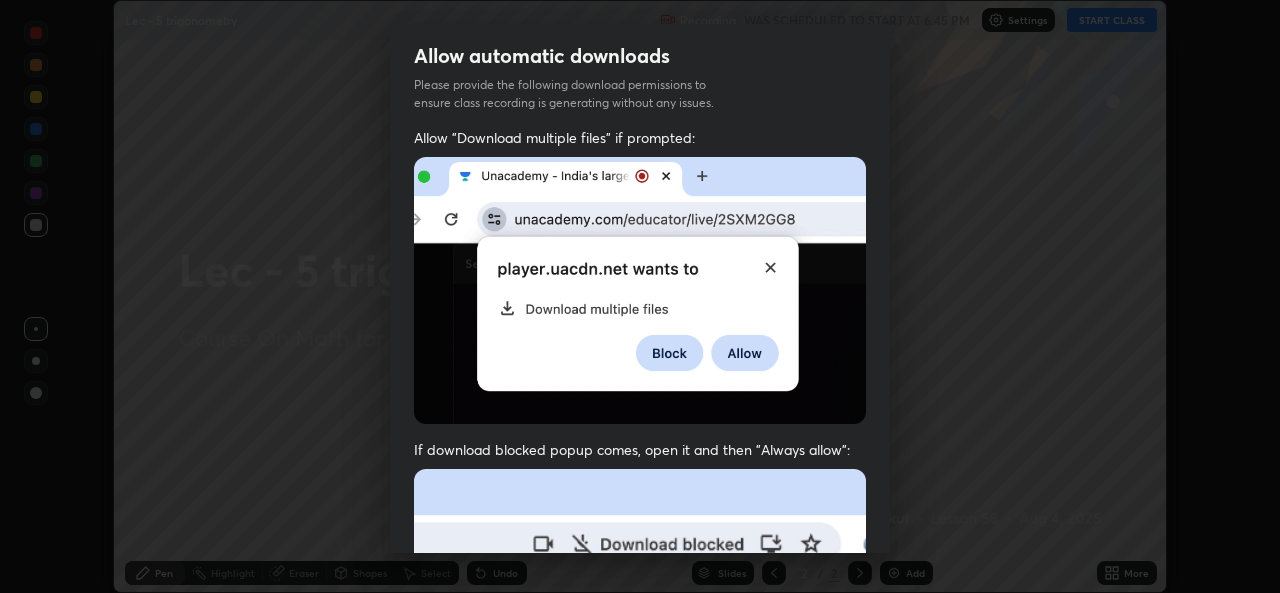 click at bounding box center [640, 687] 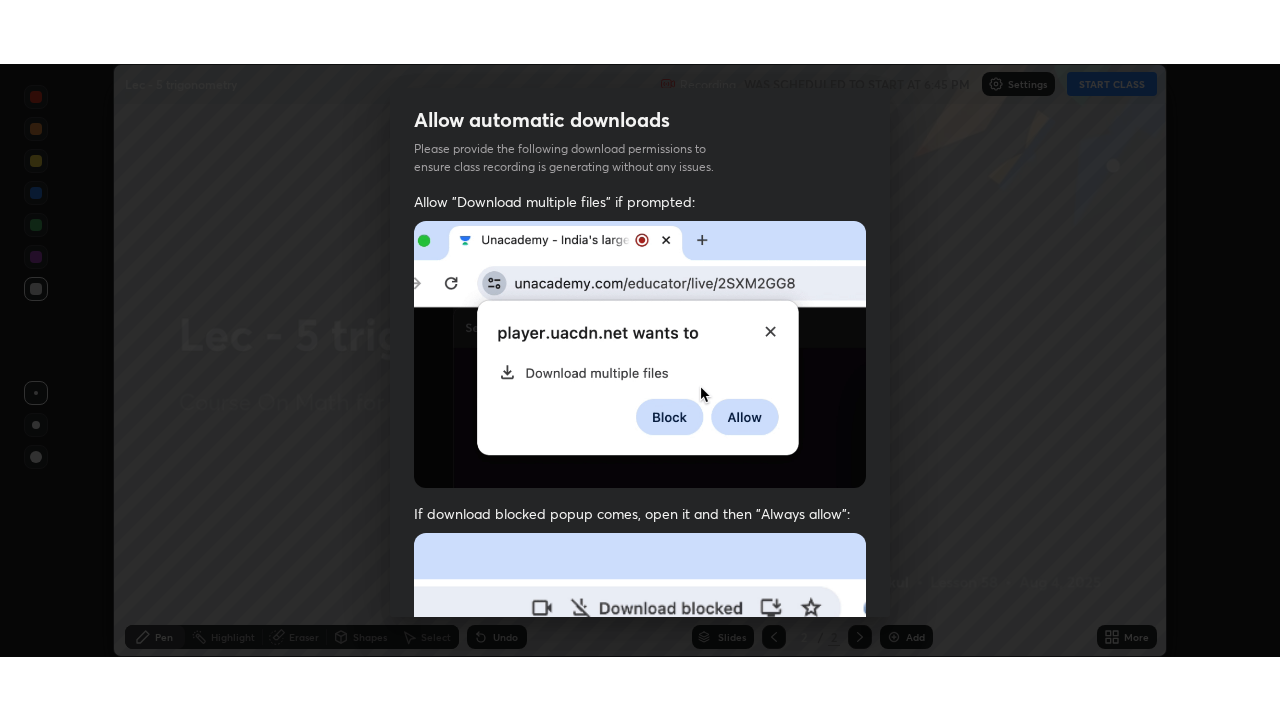 scroll, scrollTop: 471, scrollLeft: 0, axis: vertical 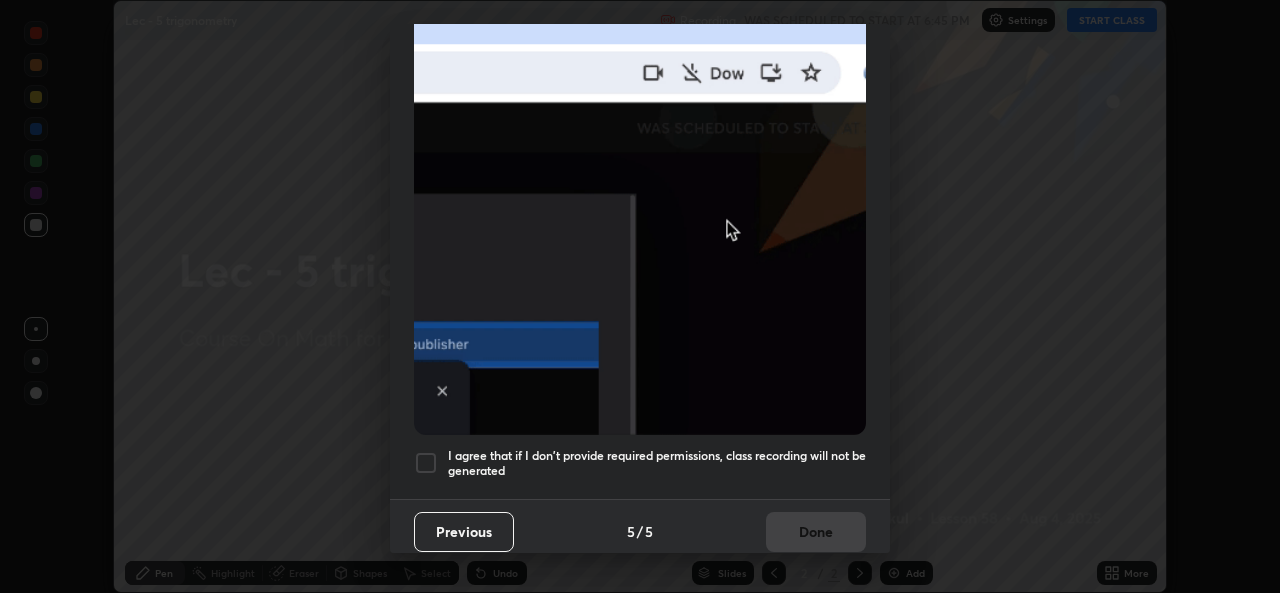 click on "I agree that if I don't provide required permissions, class recording will not be generated" at bounding box center [657, 463] 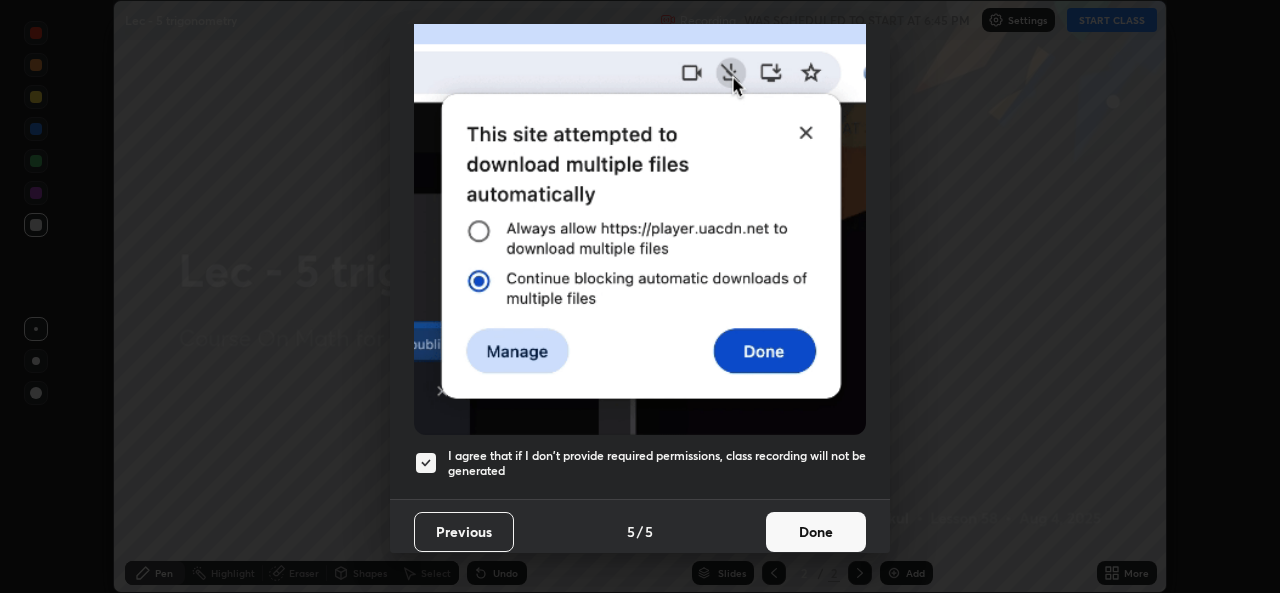 click on "Done" at bounding box center (816, 532) 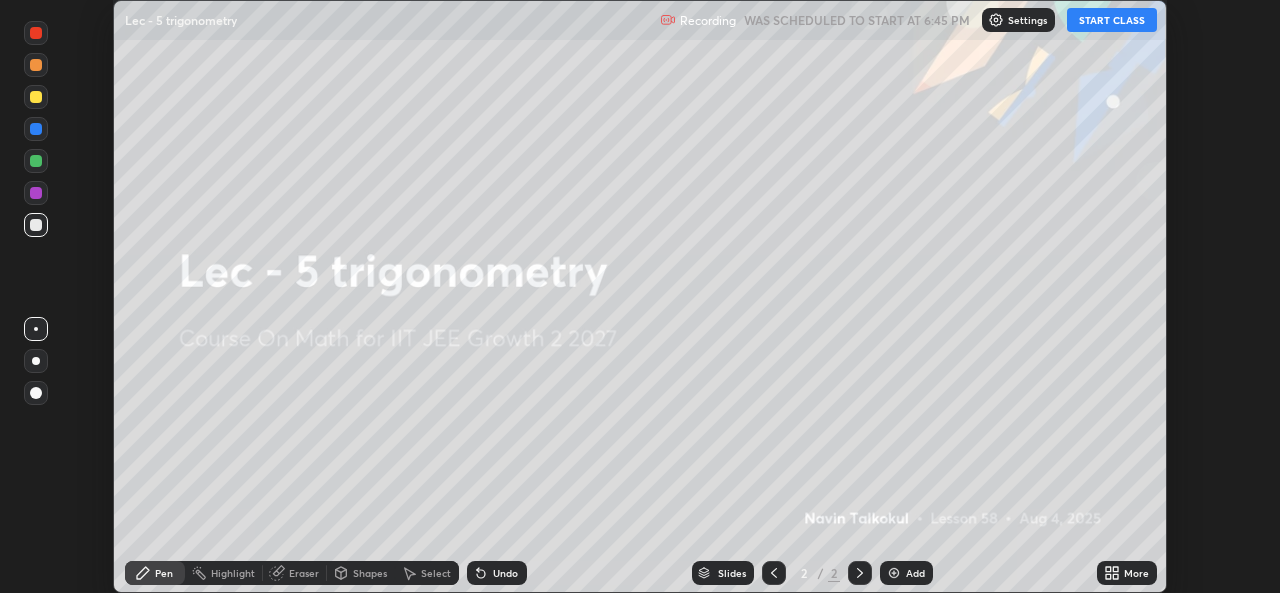 click on "START CLASS" at bounding box center [1112, 20] 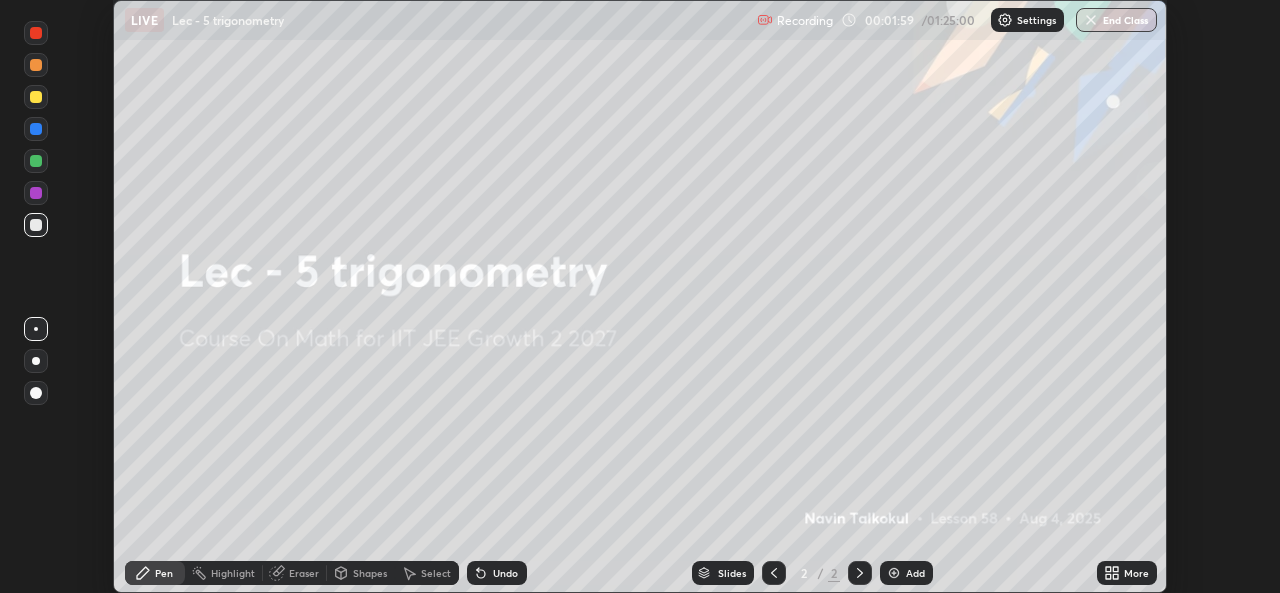 click on "Add" at bounding box center [915, 573] 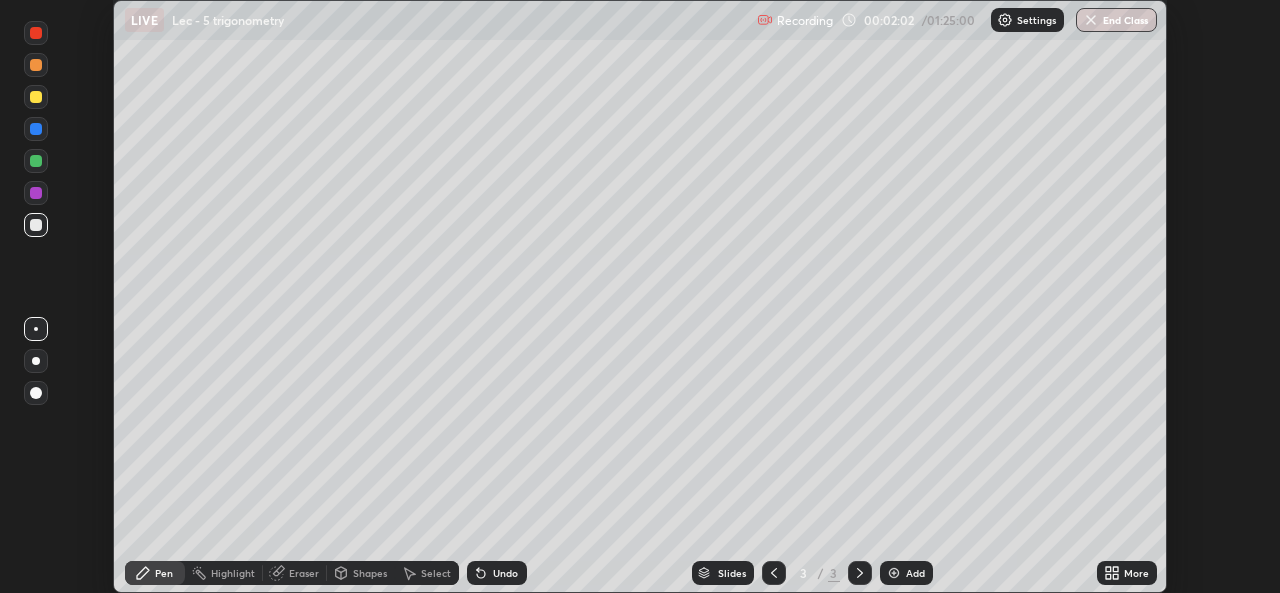 click on "Add" at bounding box center (915, 573) 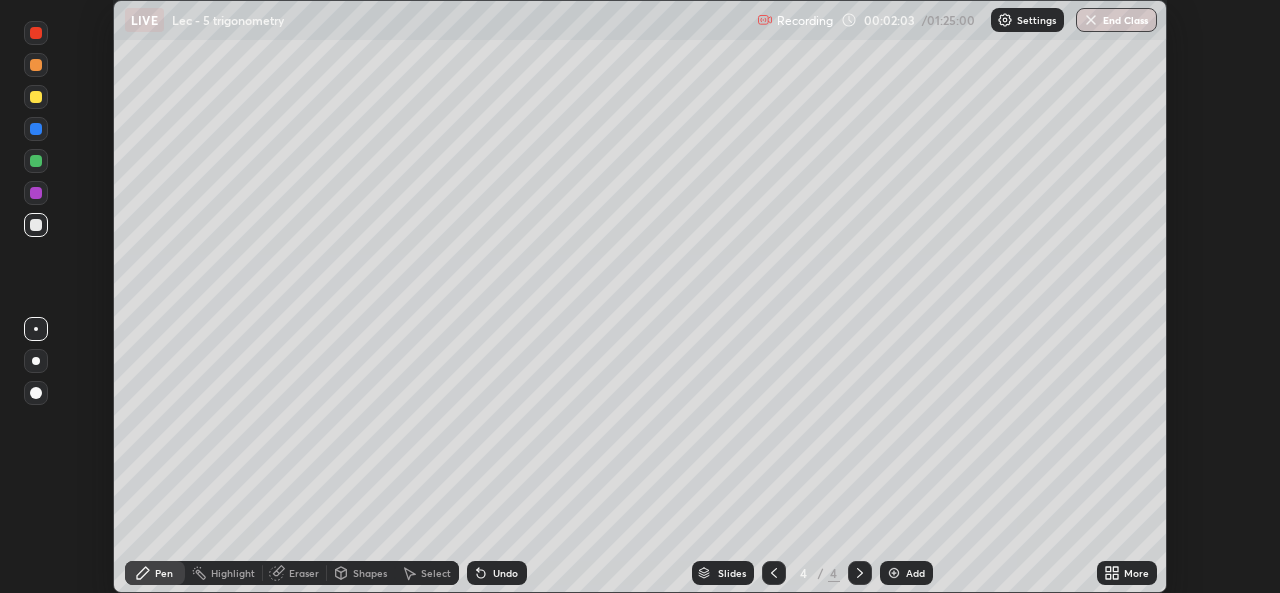click on "More" at bounding box center (1127, 573) 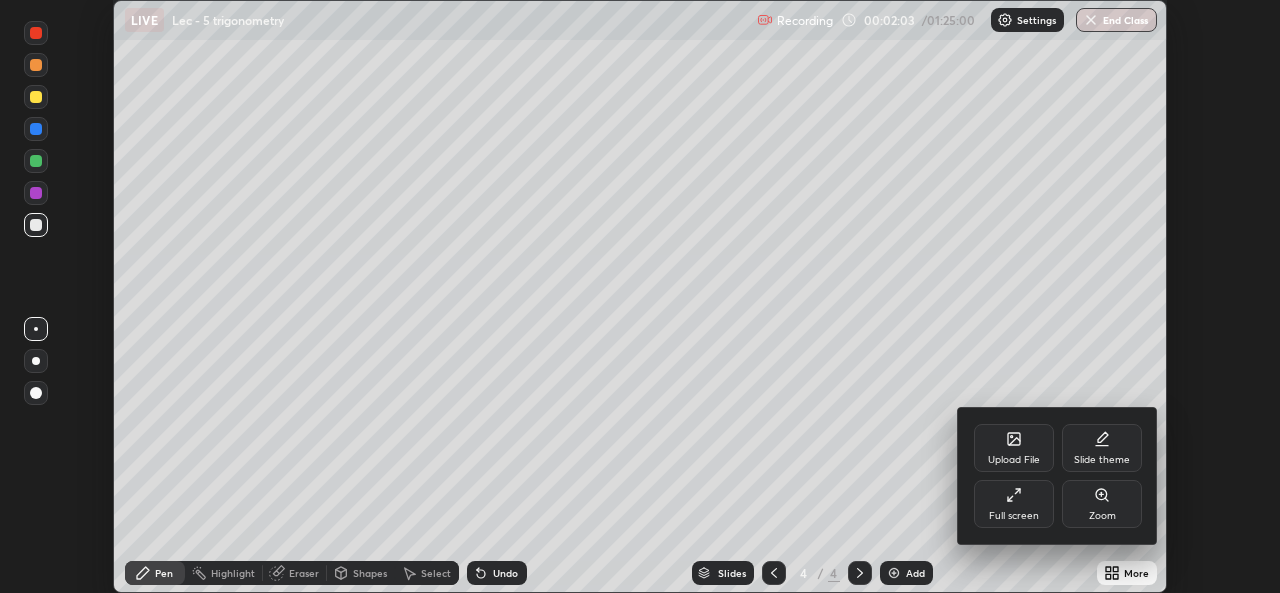 click on "Full screen" at bounding box center [1014, 516] 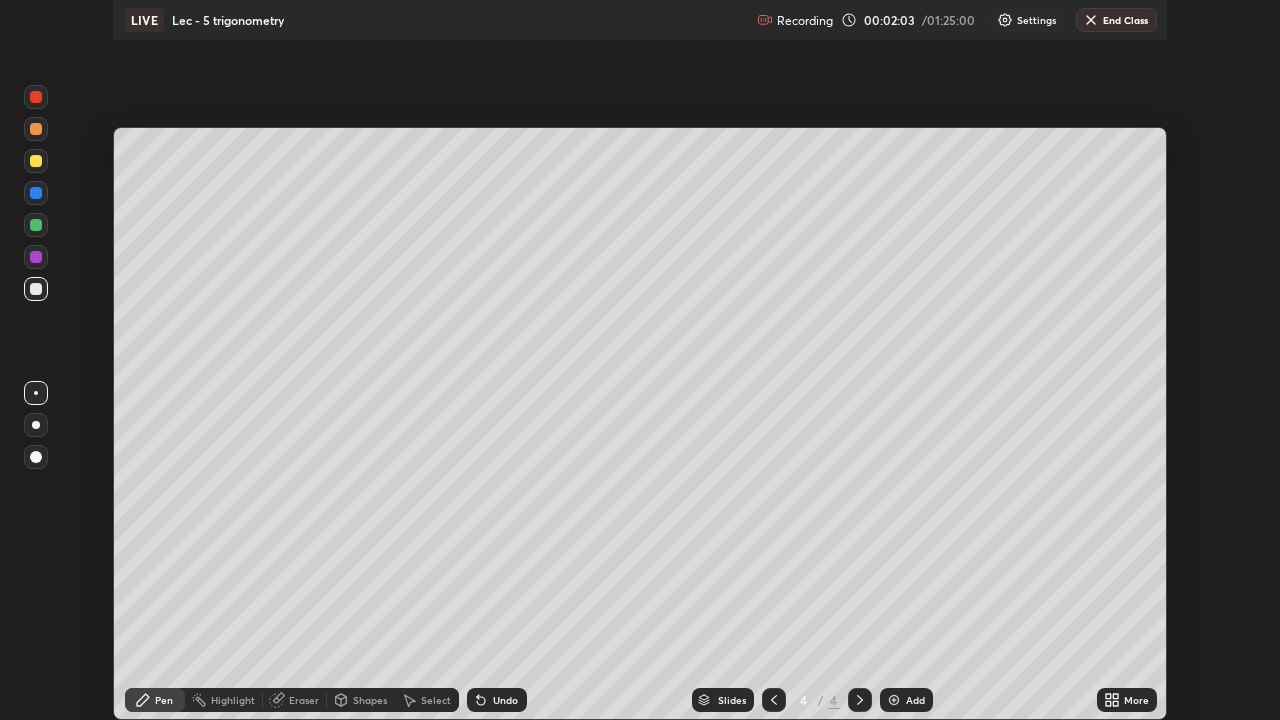 scroll, scrollTop: 99280, scrollLeft: 98720, axis: both 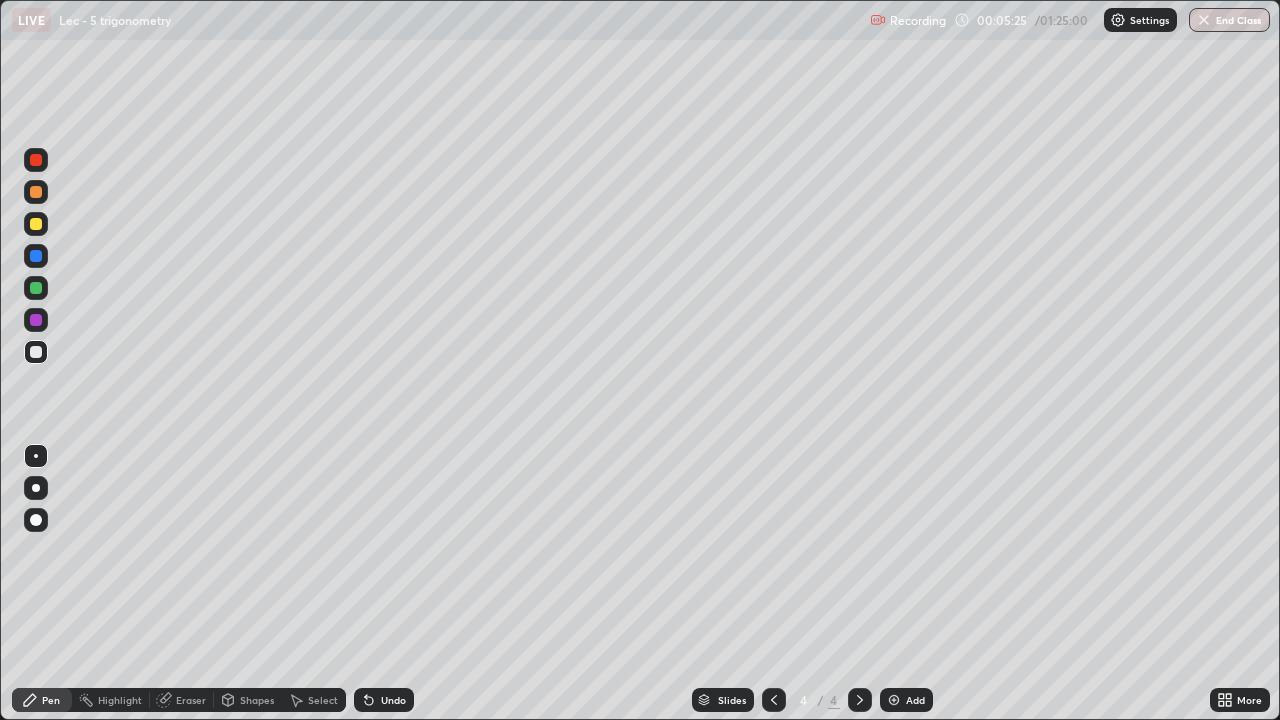 click 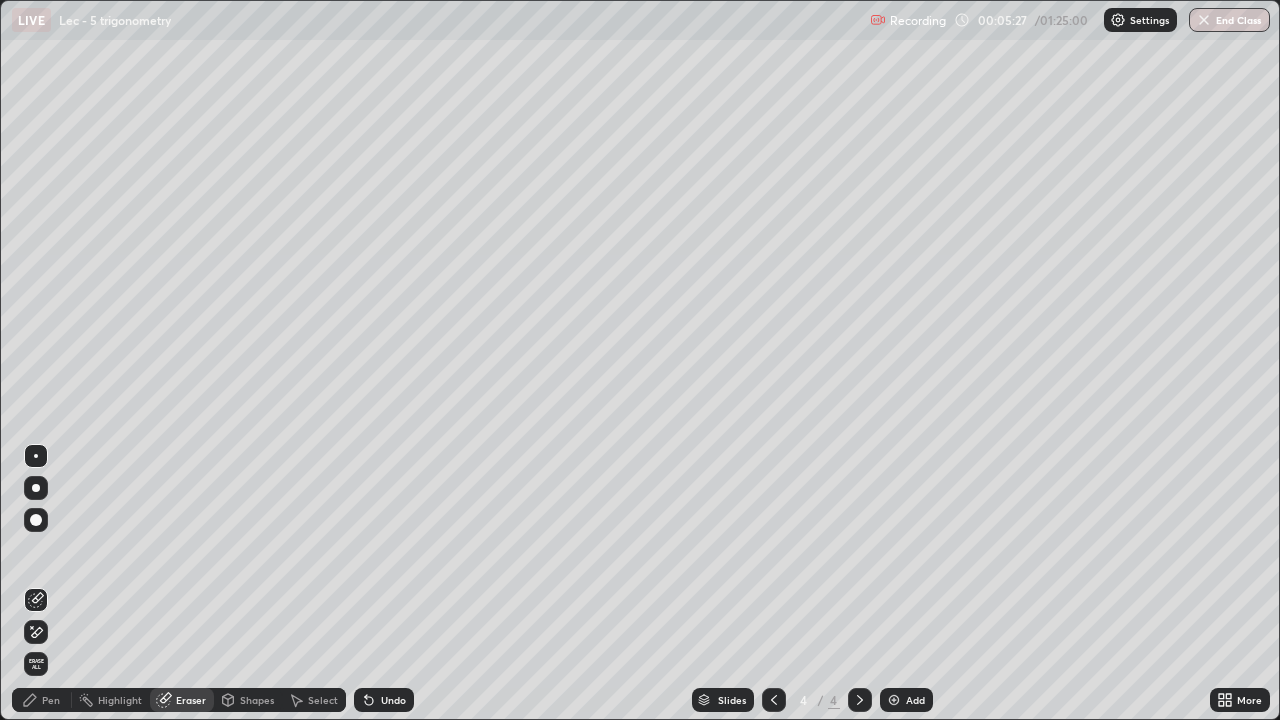 click on "Pen" at bounding box center [51, 700] 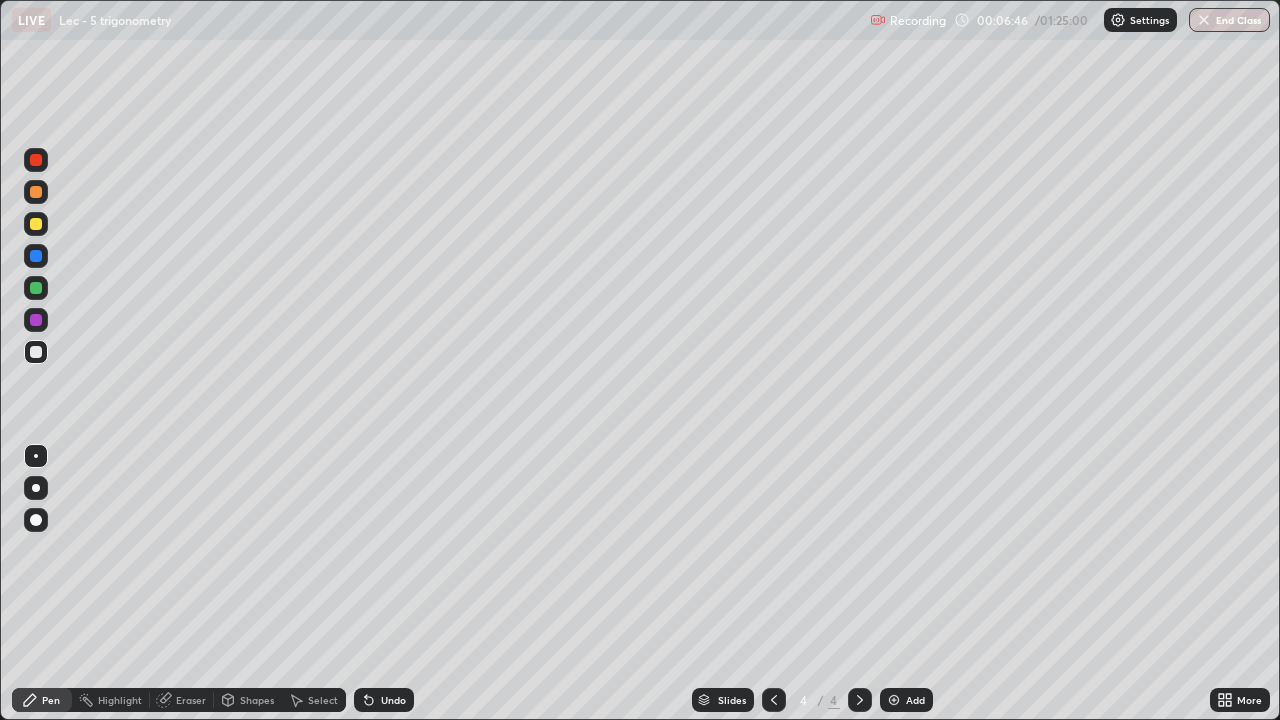 click on "Eraser" at bounding box center (191, 700) 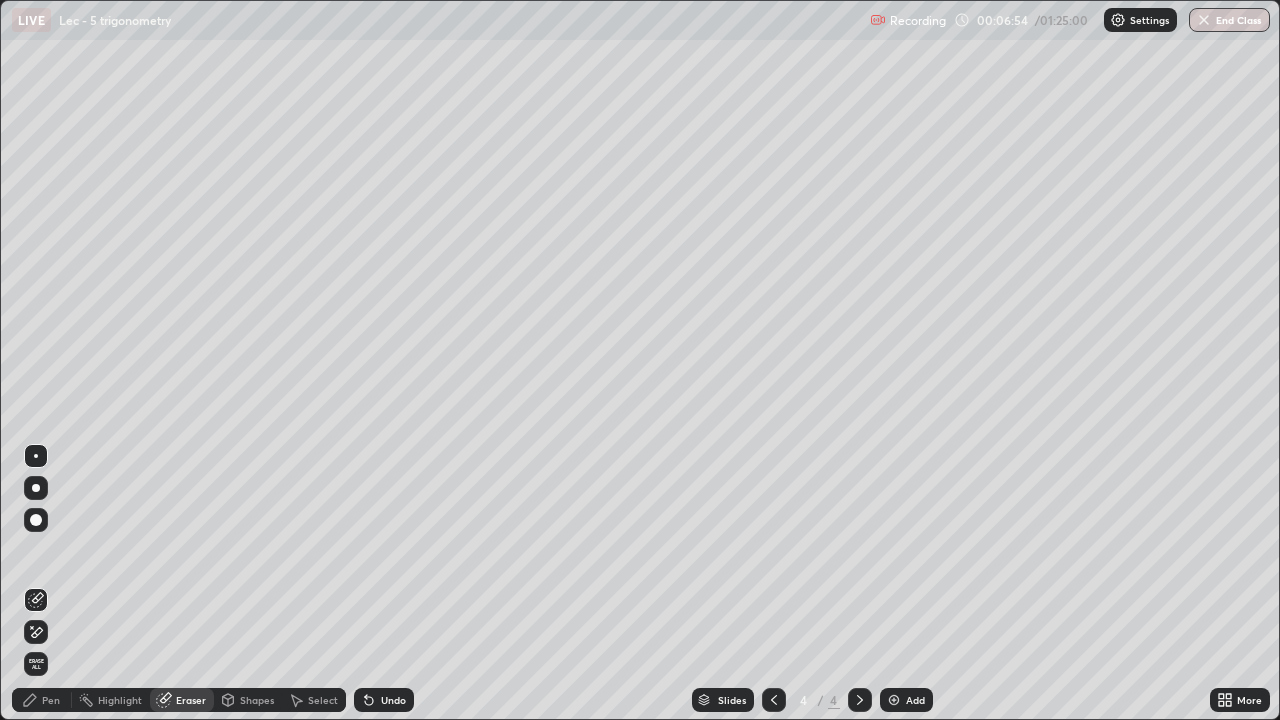 click on "Pen" at bounding box center (51, 700) 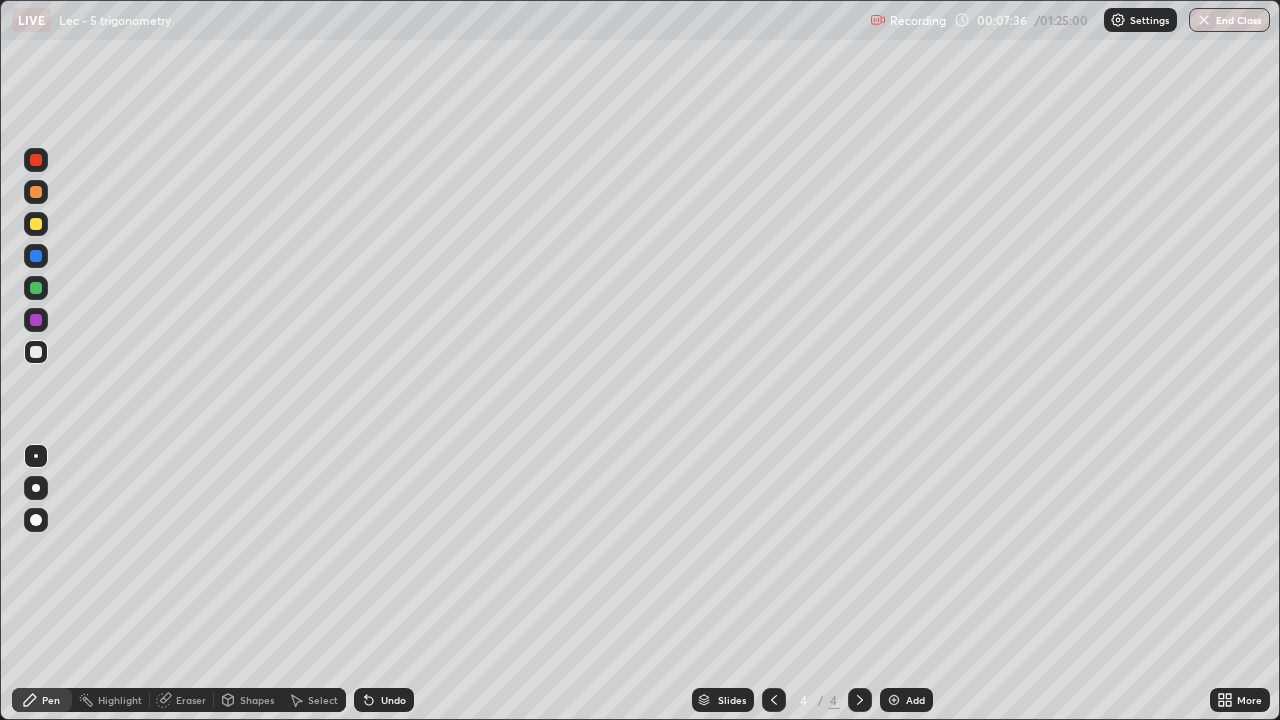 click 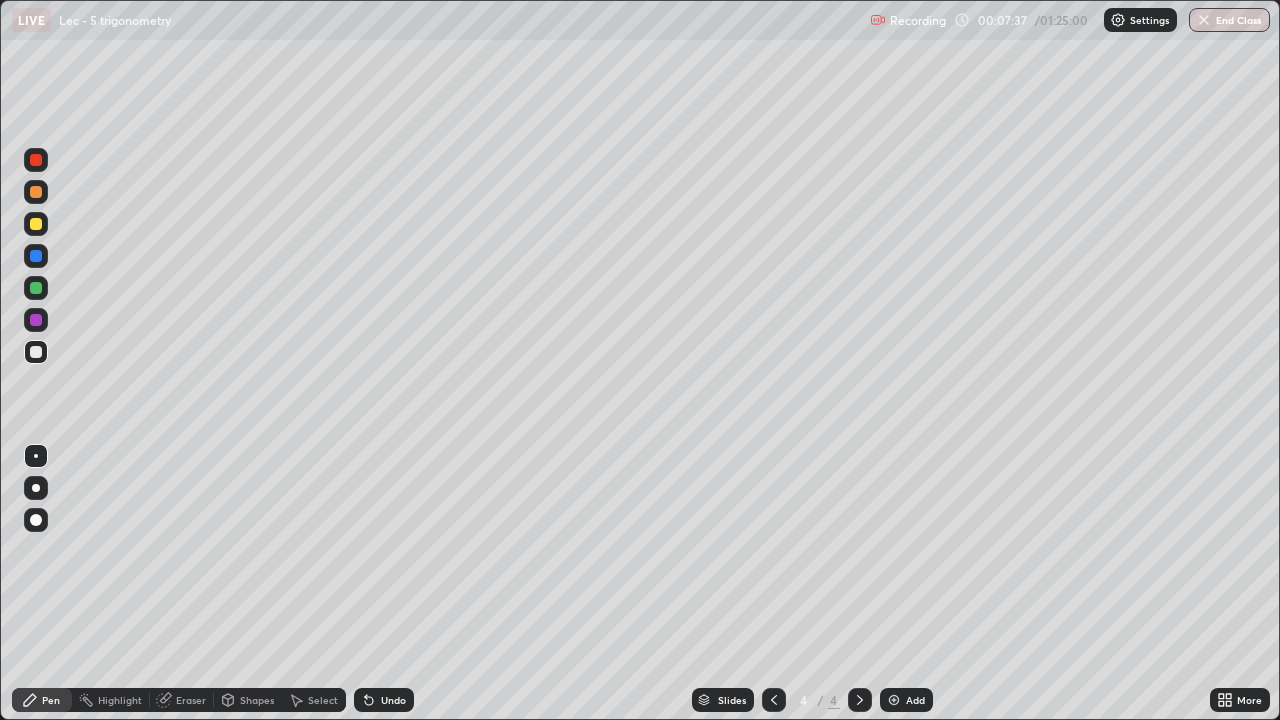 click 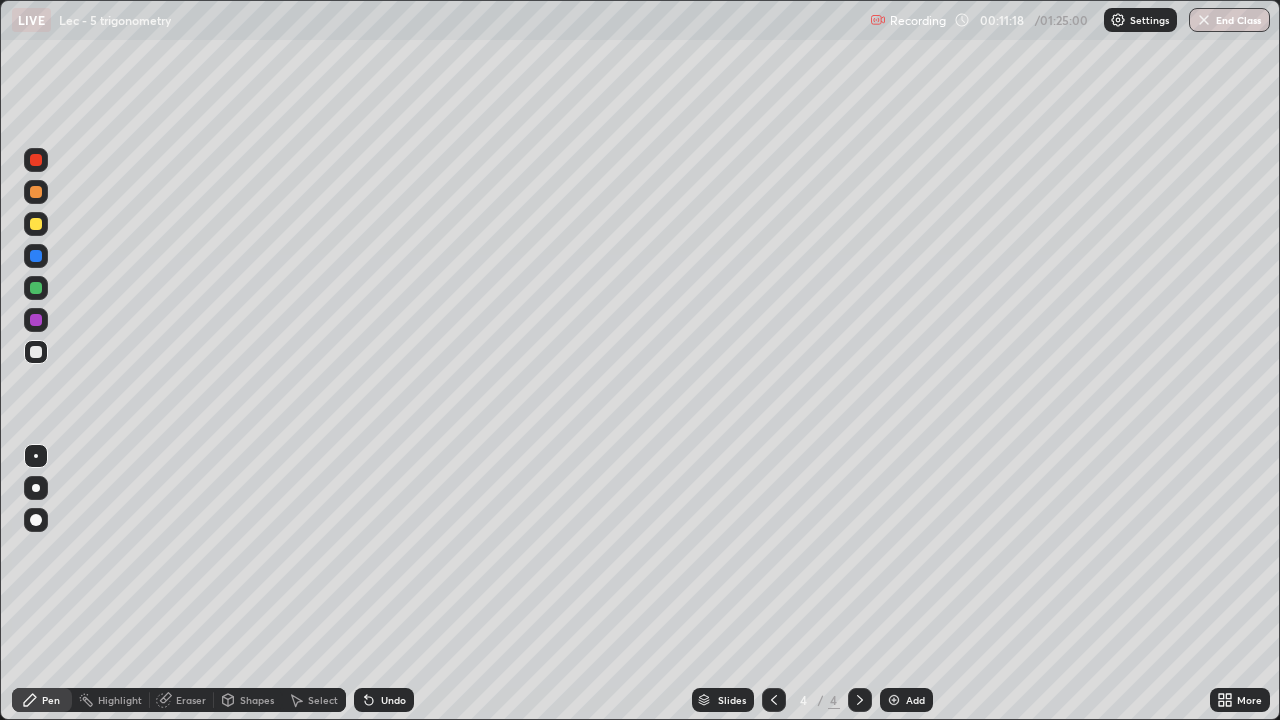 click on "Add" at bounding box center (915, 700) 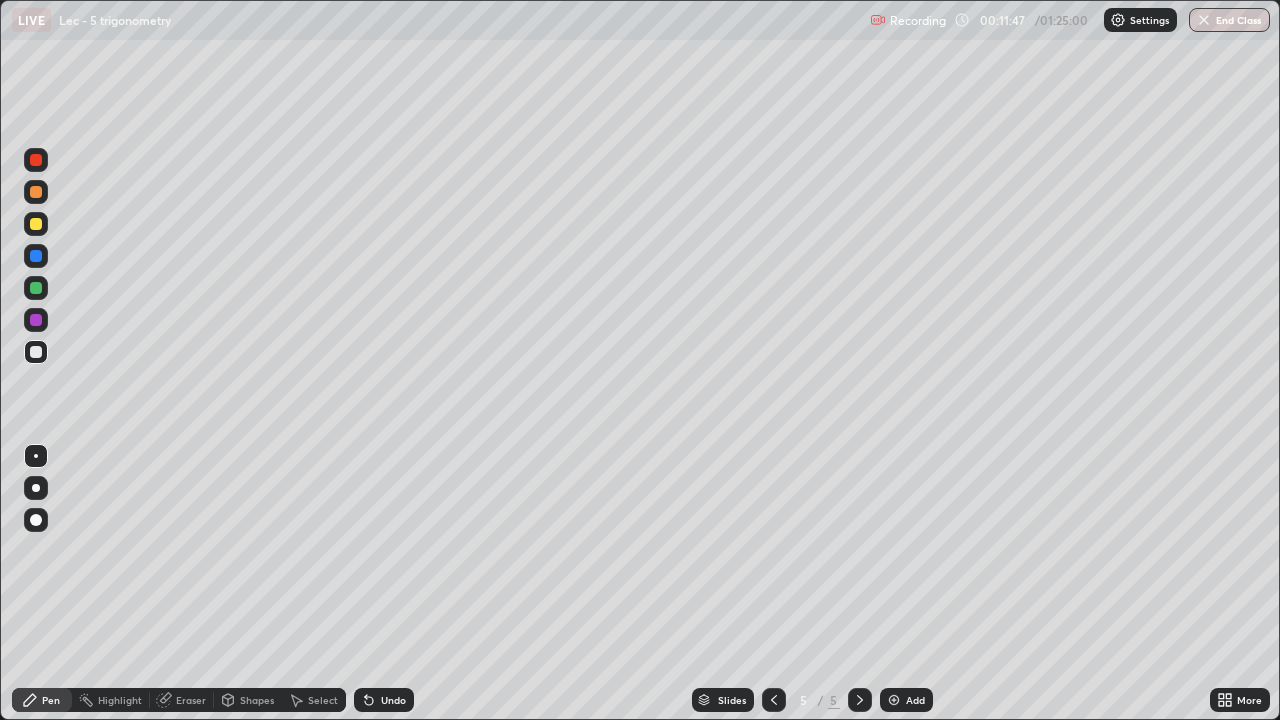 click on "Undo" at bounding box center (393, 700) 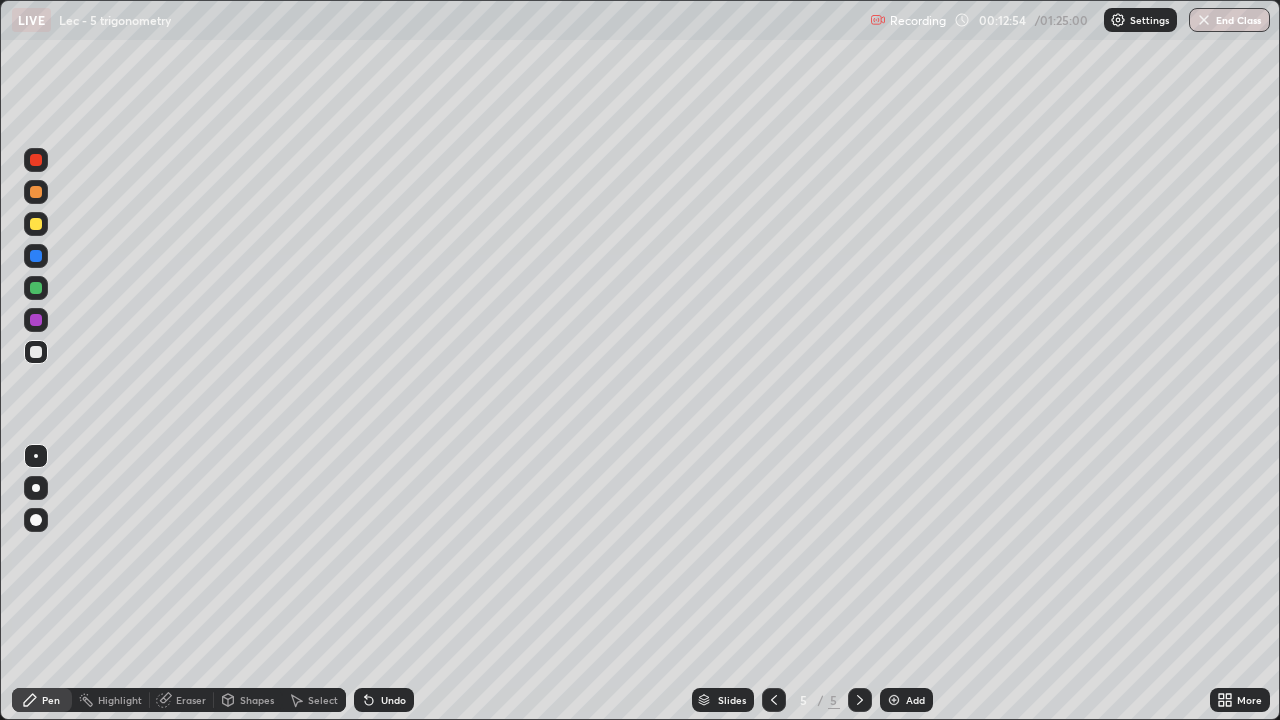 click on "Undo" at bounding box center [384, 700] 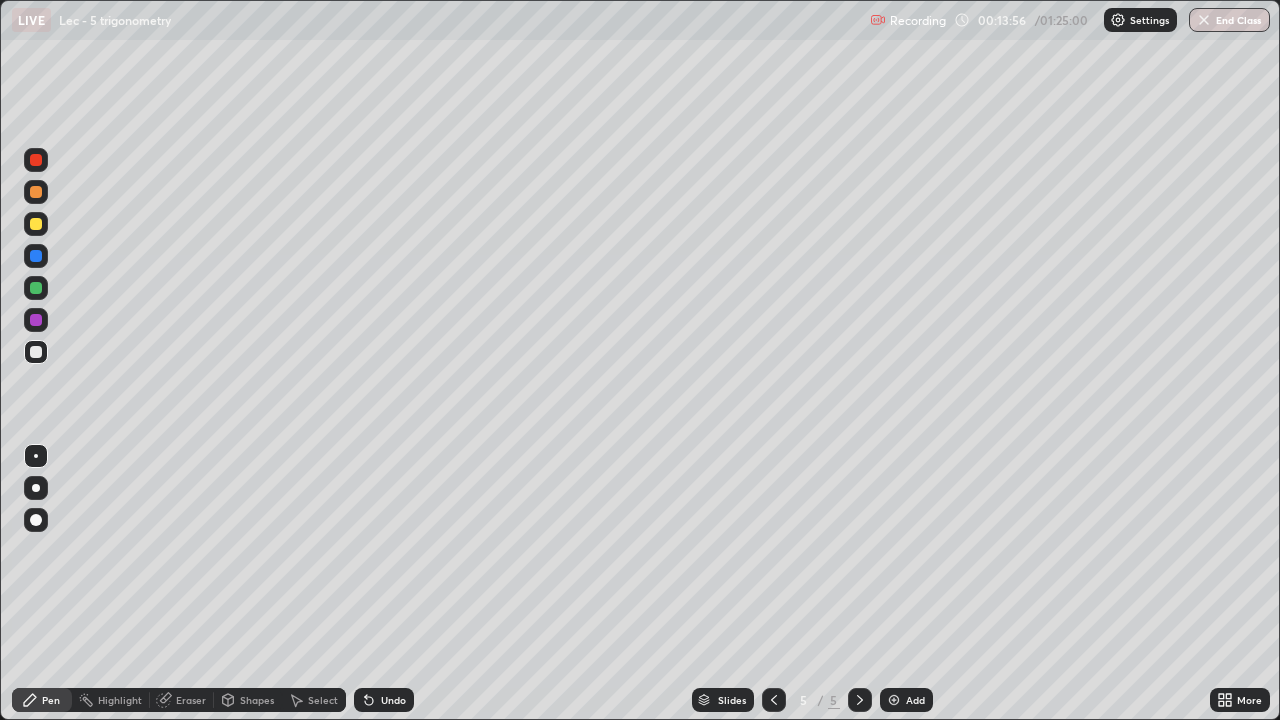 click 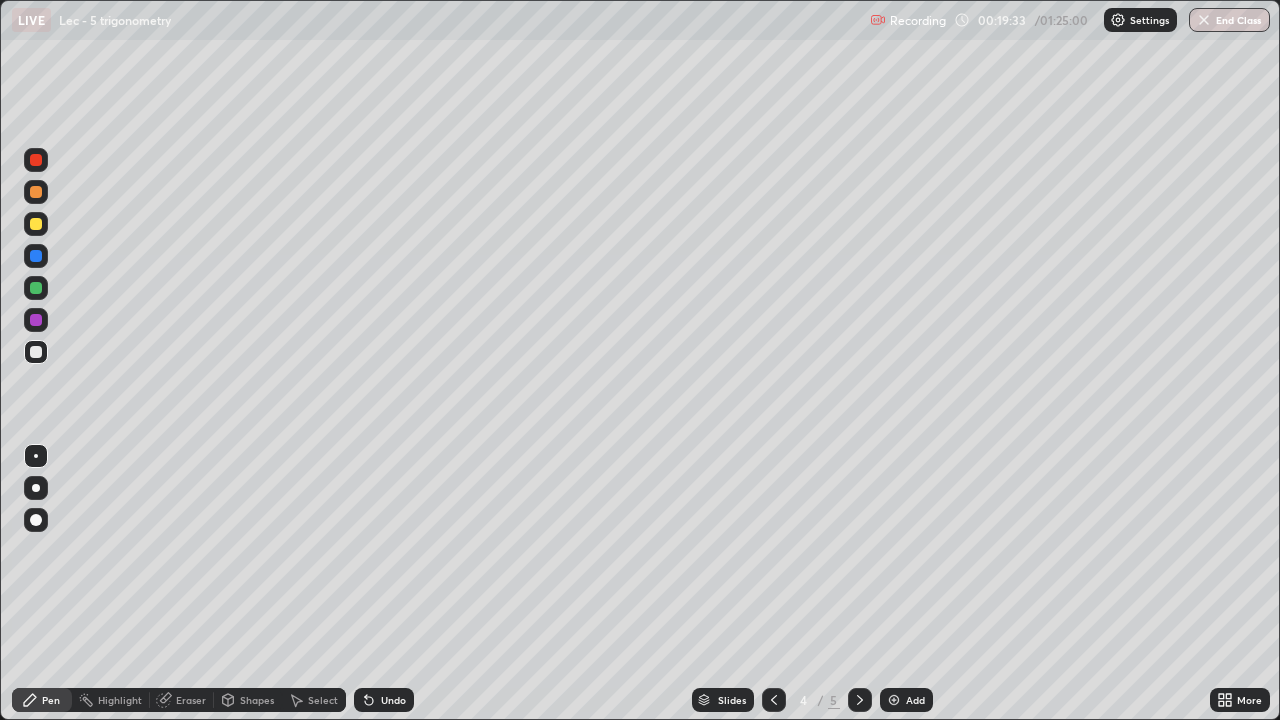 click at bounding box center [860, 700] 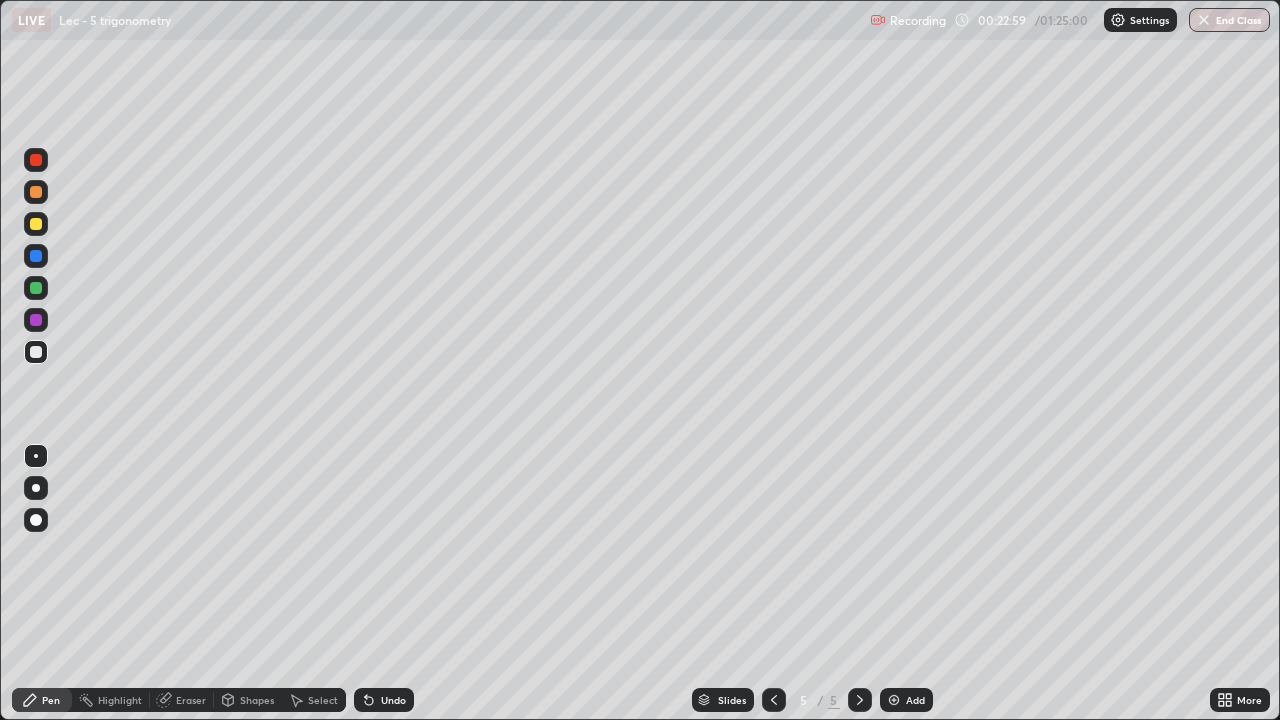 click on "Add" at bounding box center [915, 700] 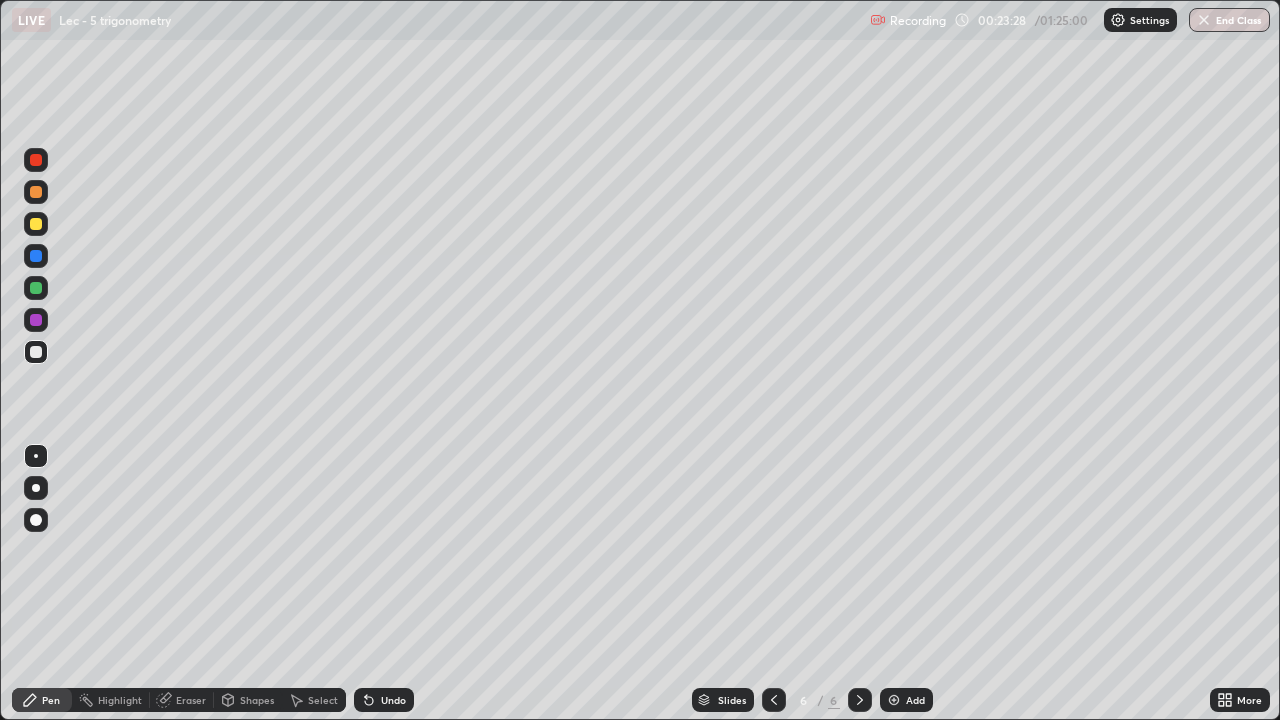 click on "Undo" at bounding box center (393, 700) 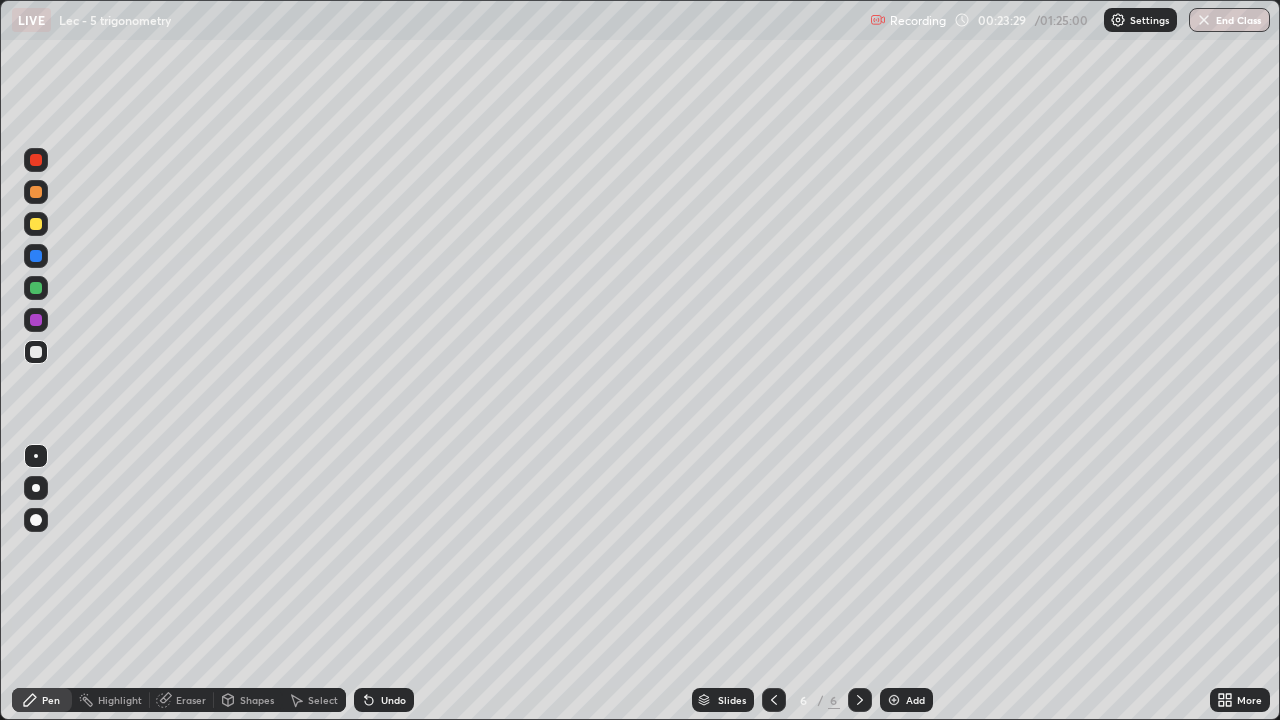 click on "Shapes" at bounding box center [257, 700] 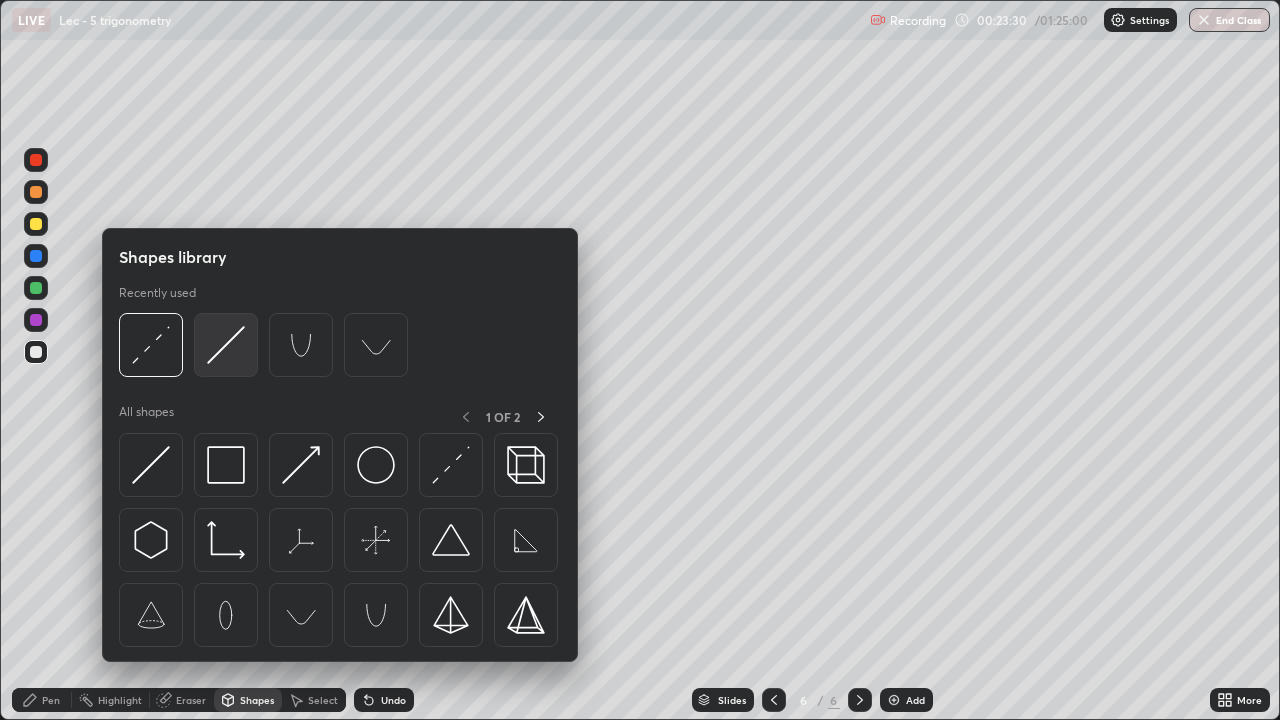 click at bounding box center (226, 345) 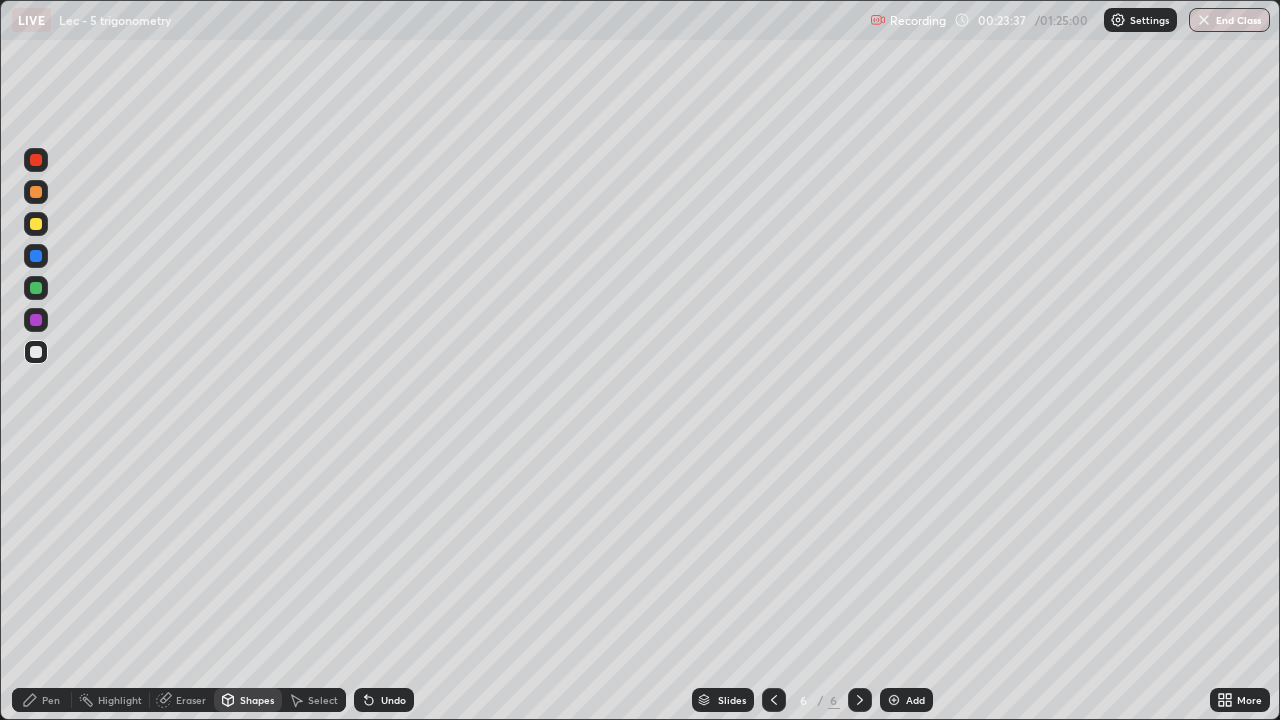 click on "Shapes" at bounding box center [257, 700] 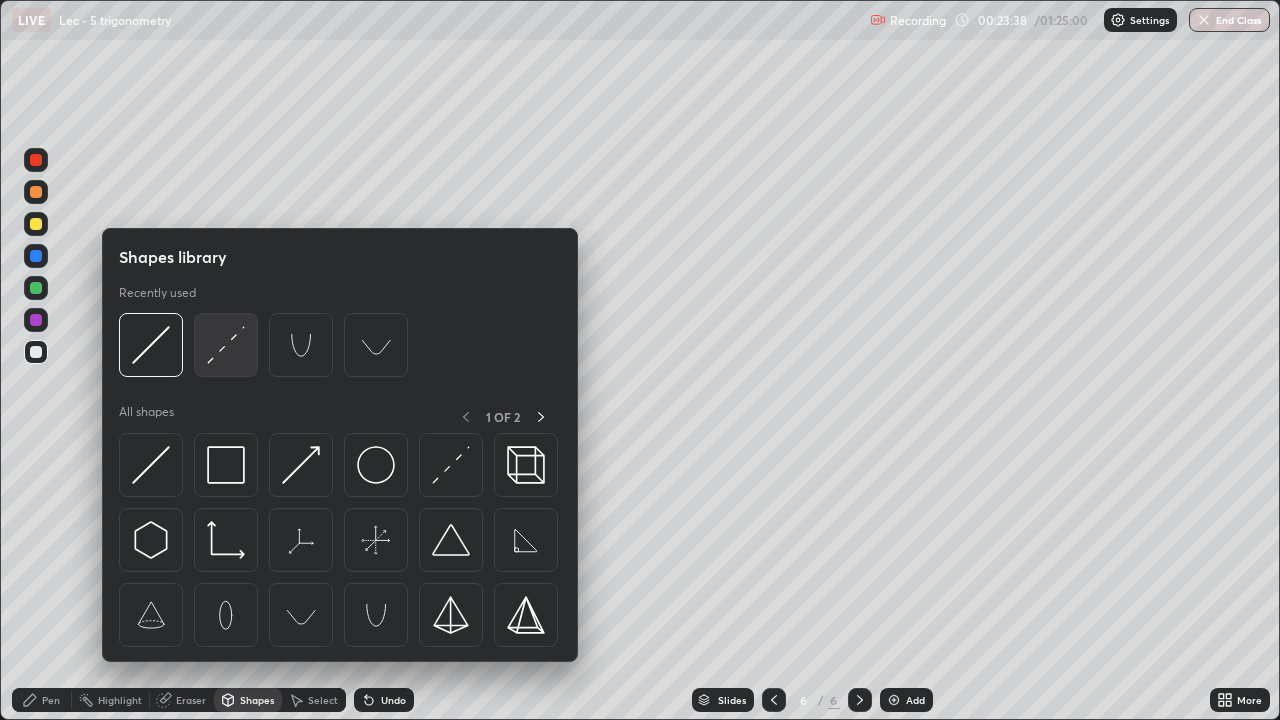 click at bounding box center [226, 345] 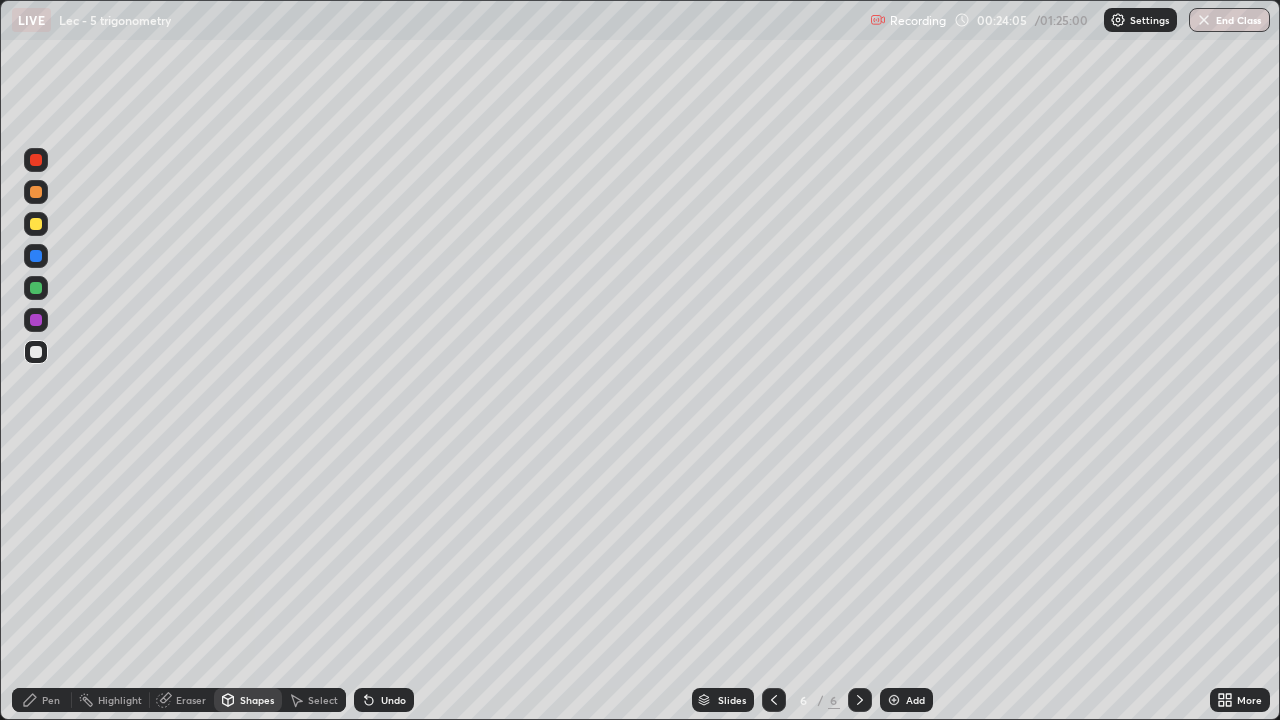 click on "Pen" at bounding box center [42, 700] 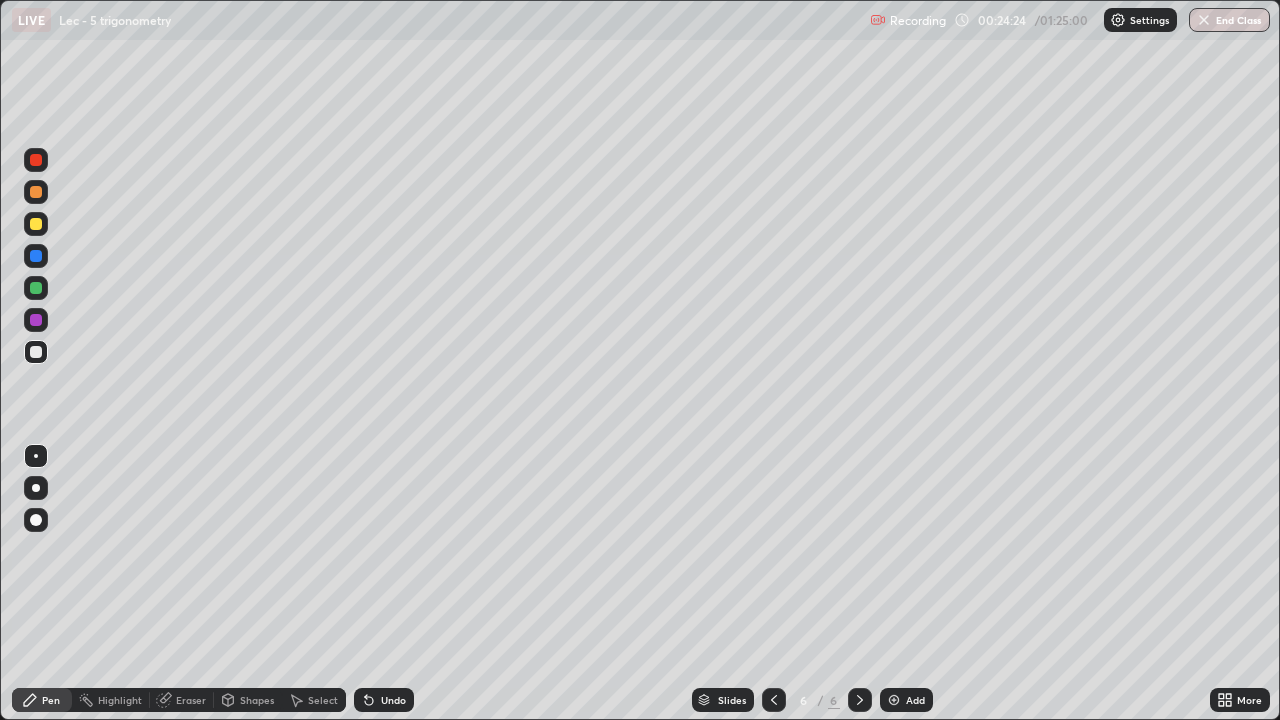 click on "Undo" at bounding box center [393, 700] 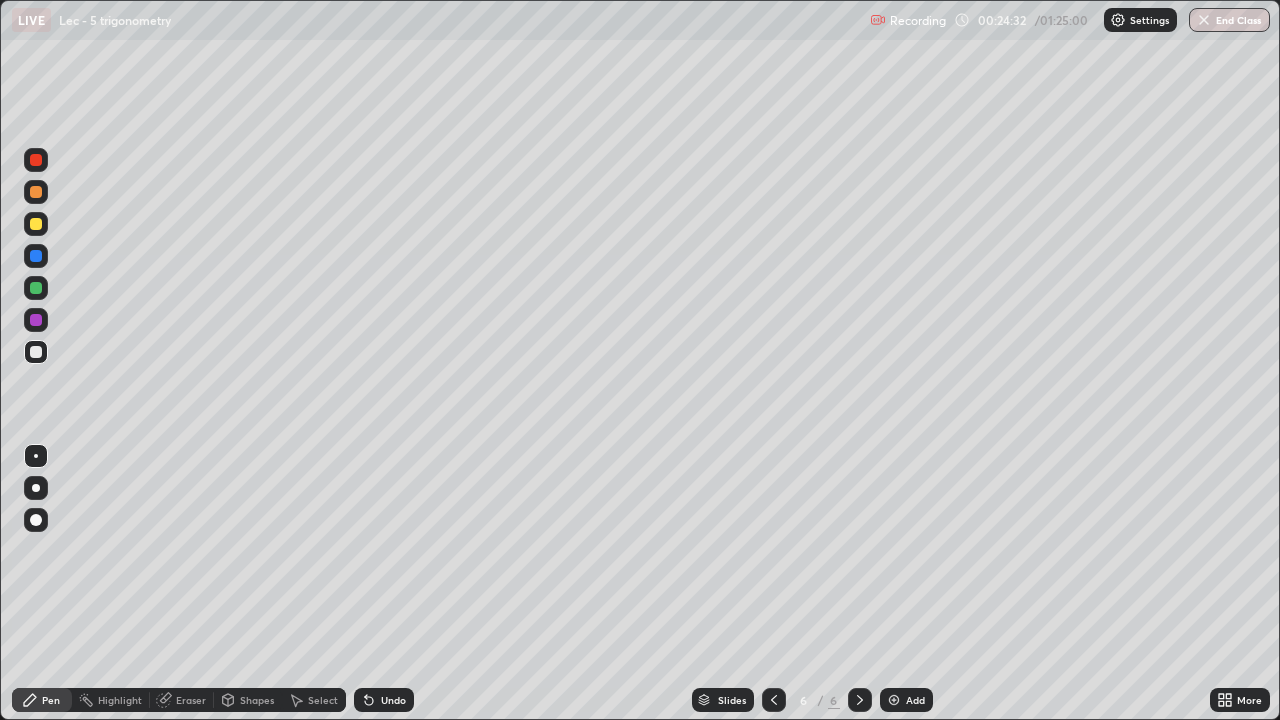 click on "Undo" at bounding box center (393, 700) 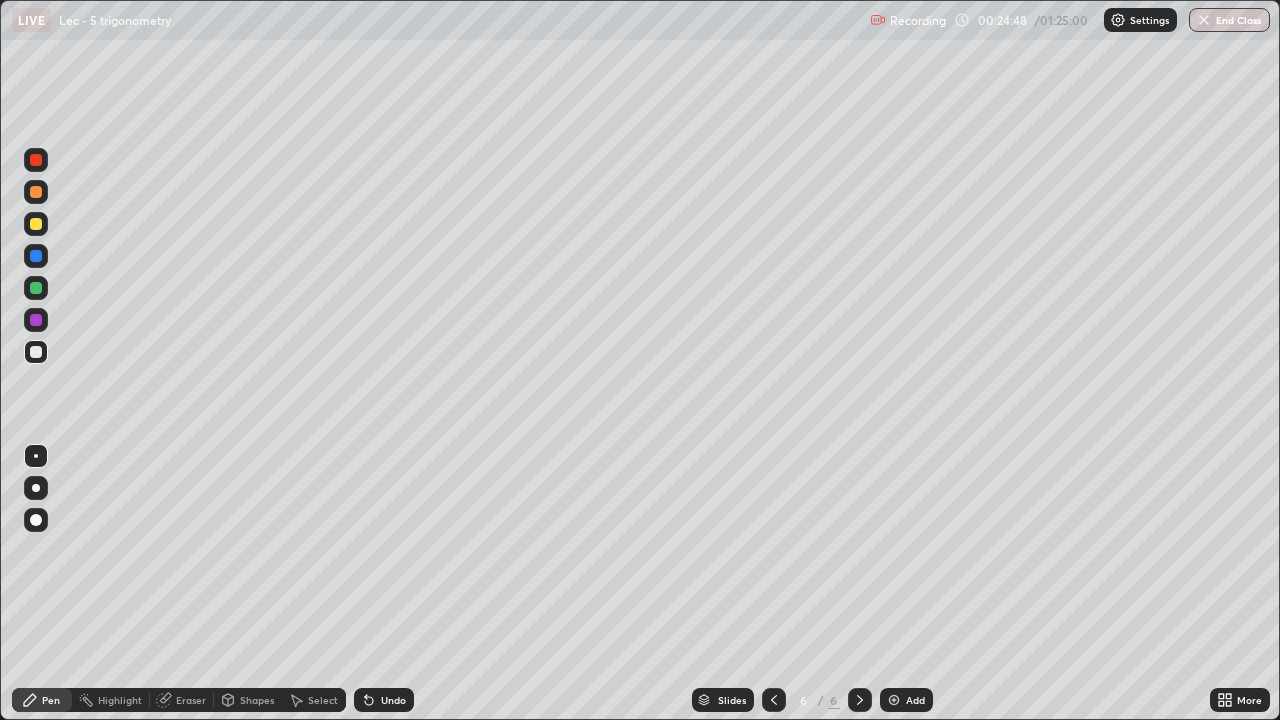 click on "Undo" at bounding box center [384, 700] 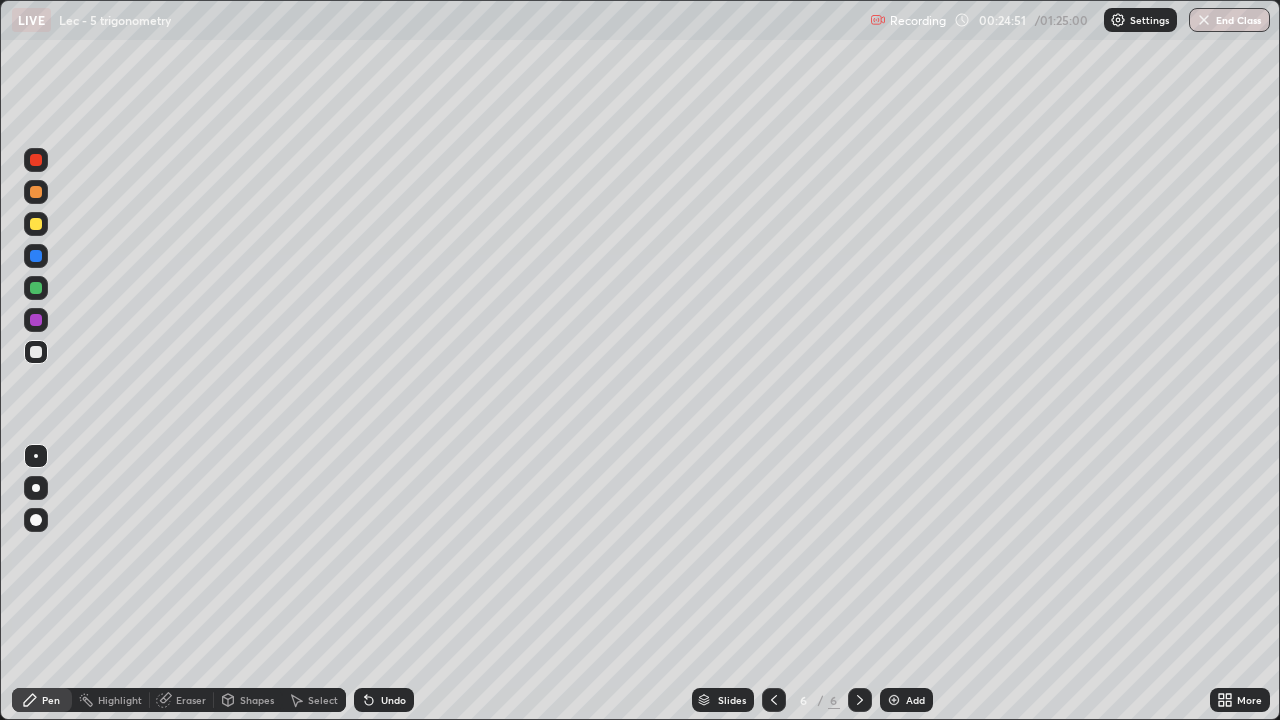 click on "Eraser" at bounding box center (191, 700) 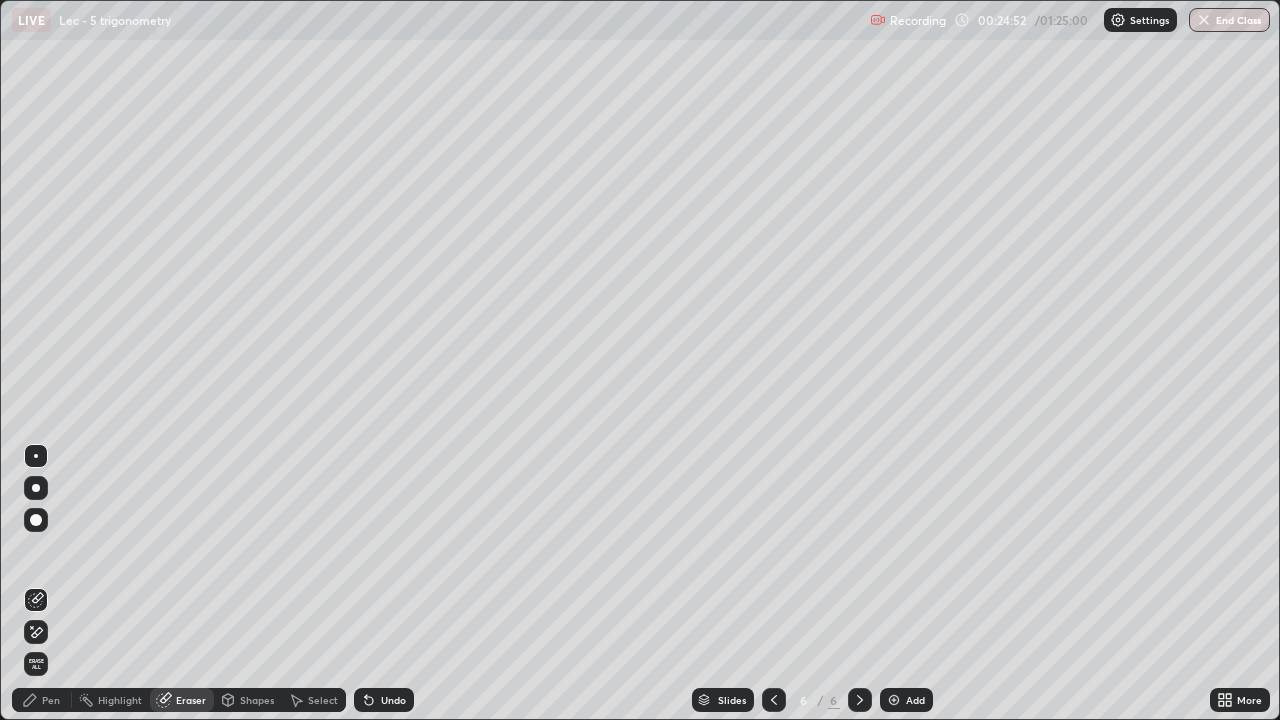 click on "Shapes" at bounding box center (248, 700) 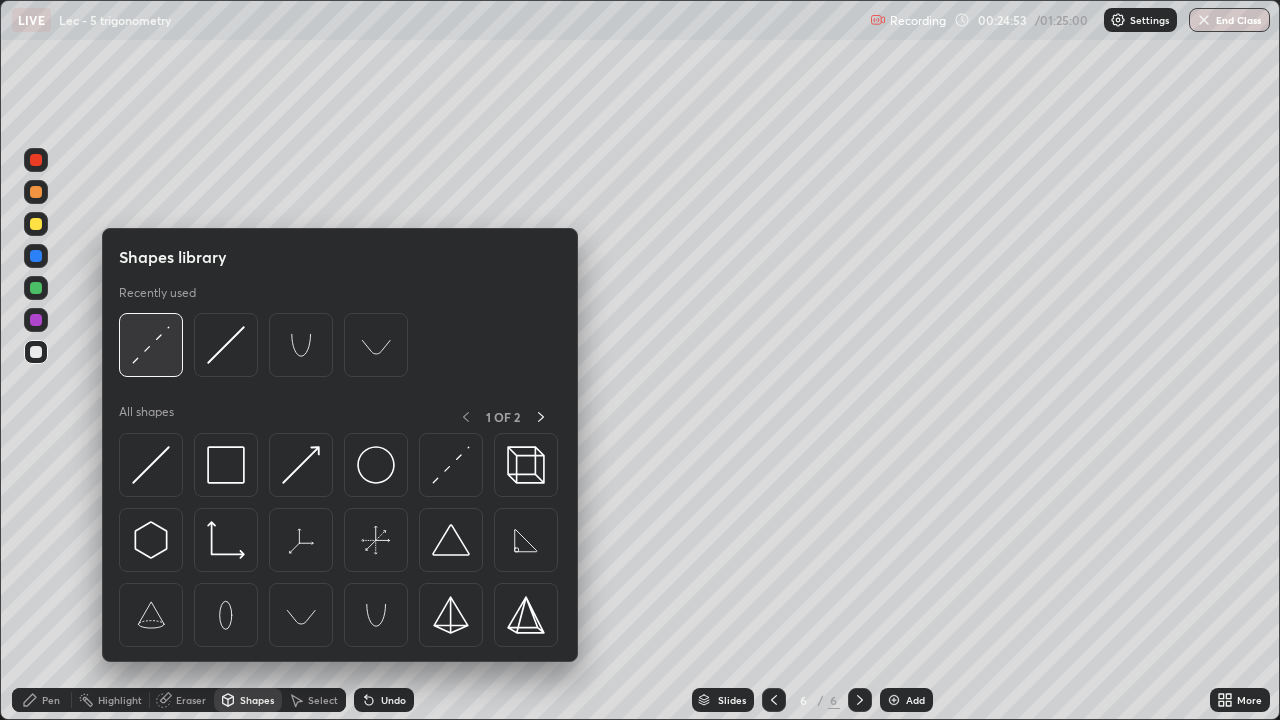 click at bounding box center (151, 345) 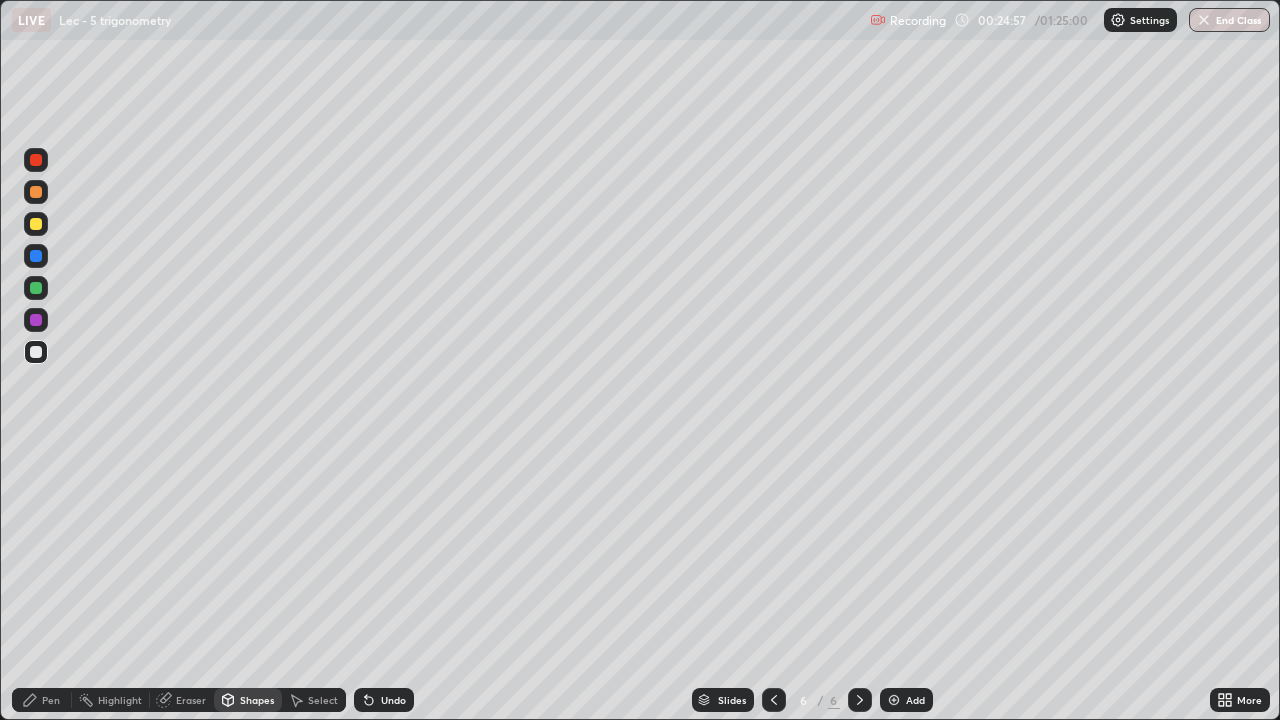 click on "Pen" at bounding box center (42, 700) 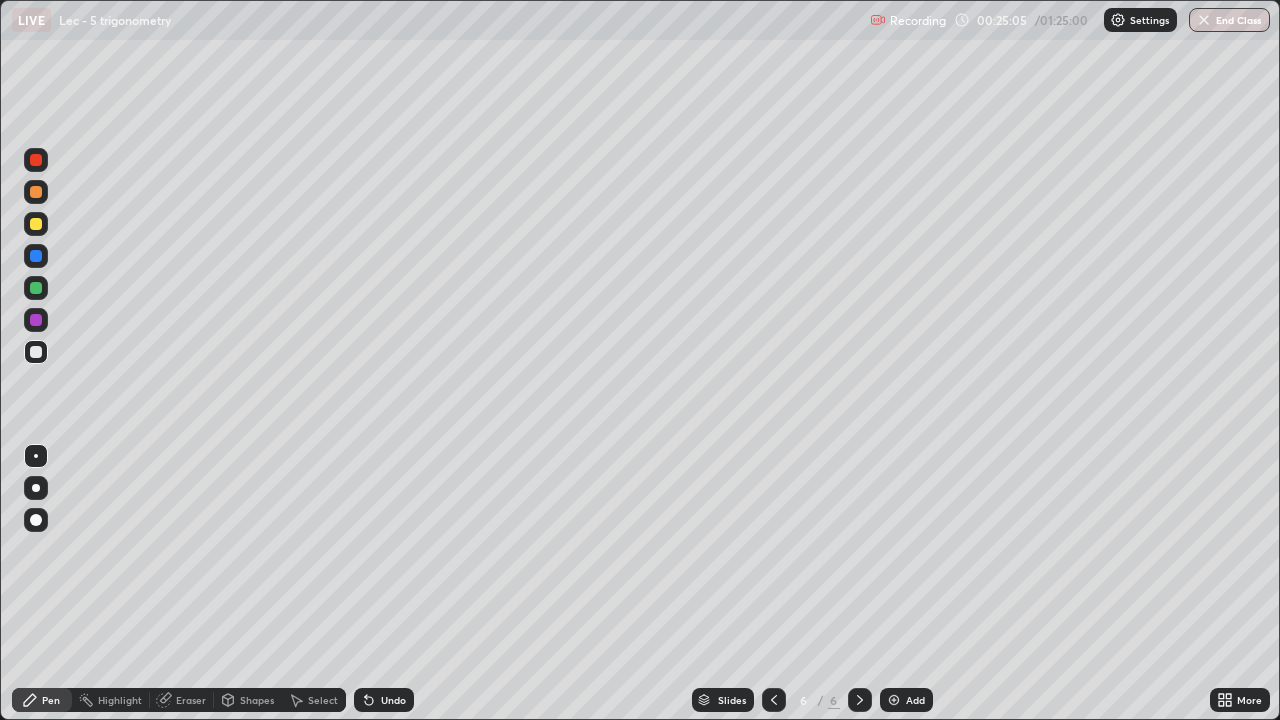 click on "Shapes" at bounding box center [257, 700] 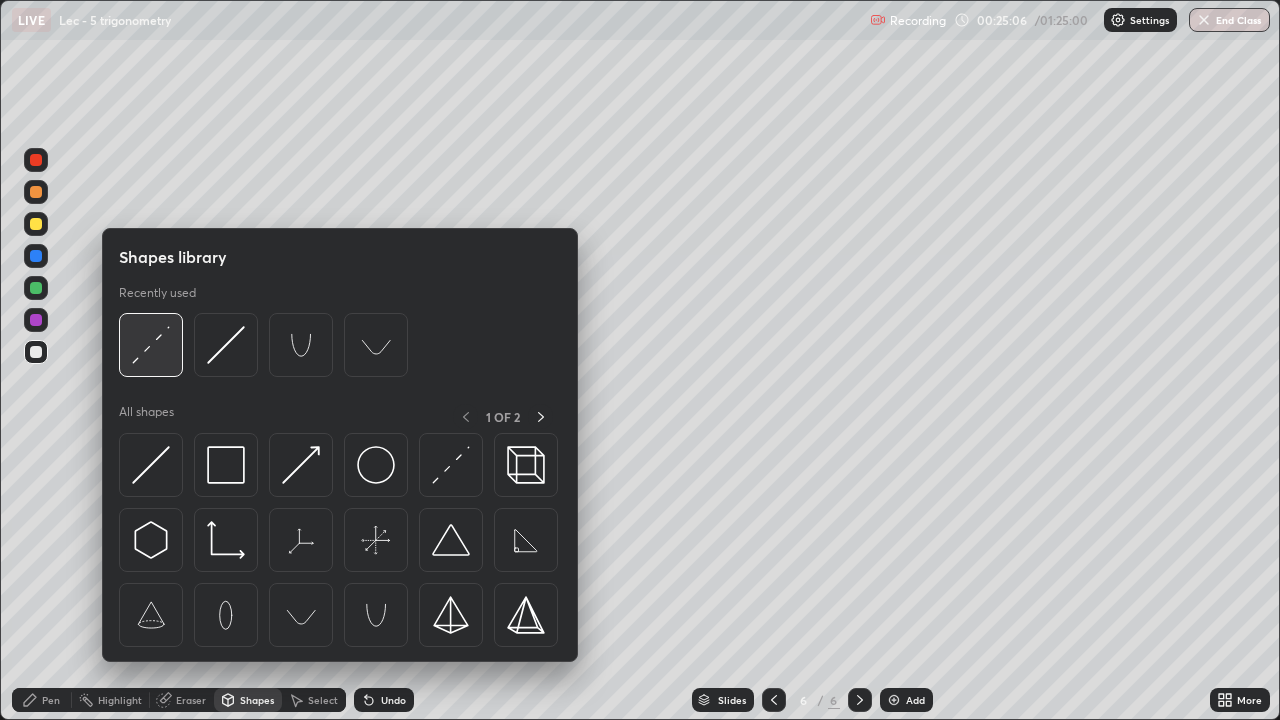 click at bounding box center [151, 345] 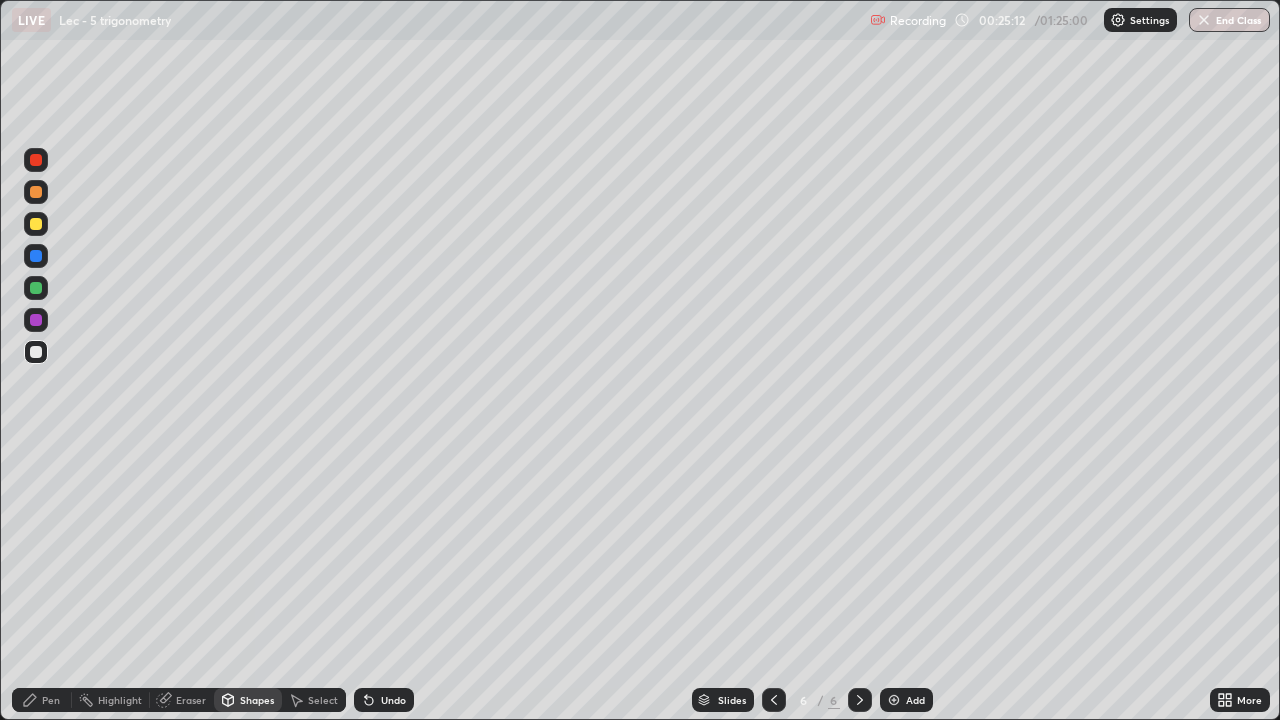 click on "Pen" at bounding box center [51, 700] 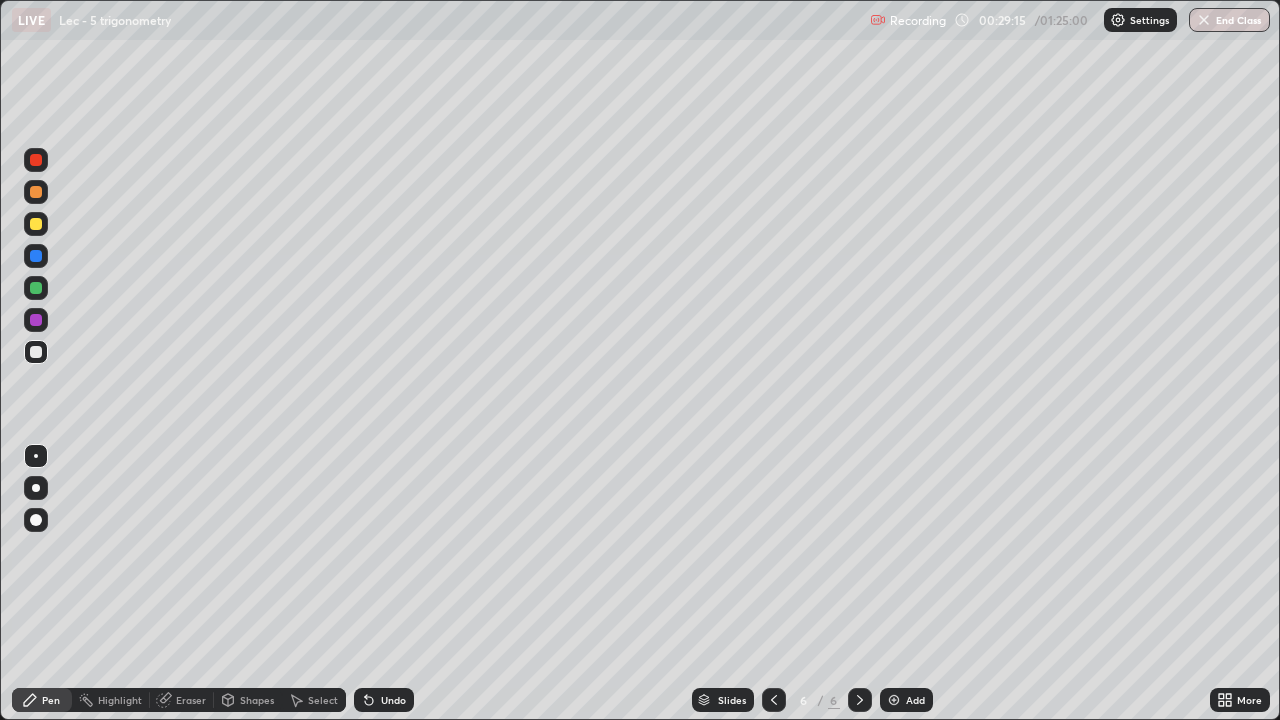 click on "Shapes" at bounding box center [248, 700] 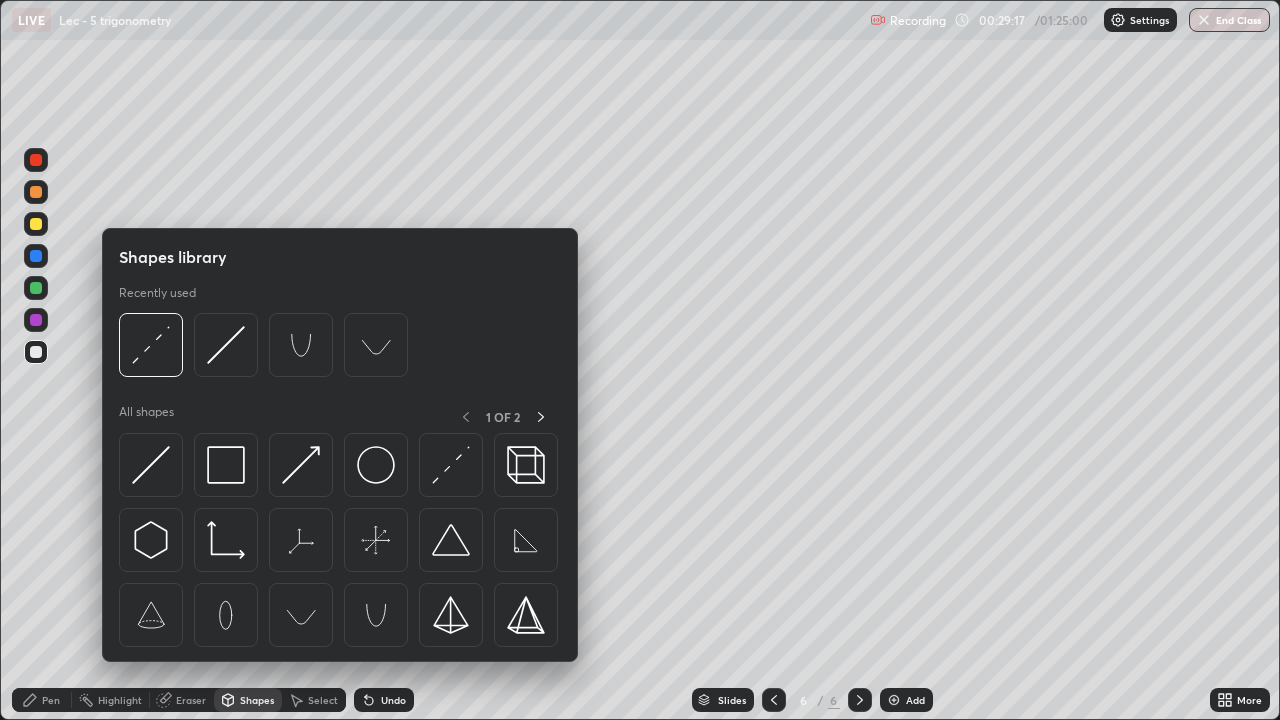 click on "Shapes" at bounding box center [257, 700] 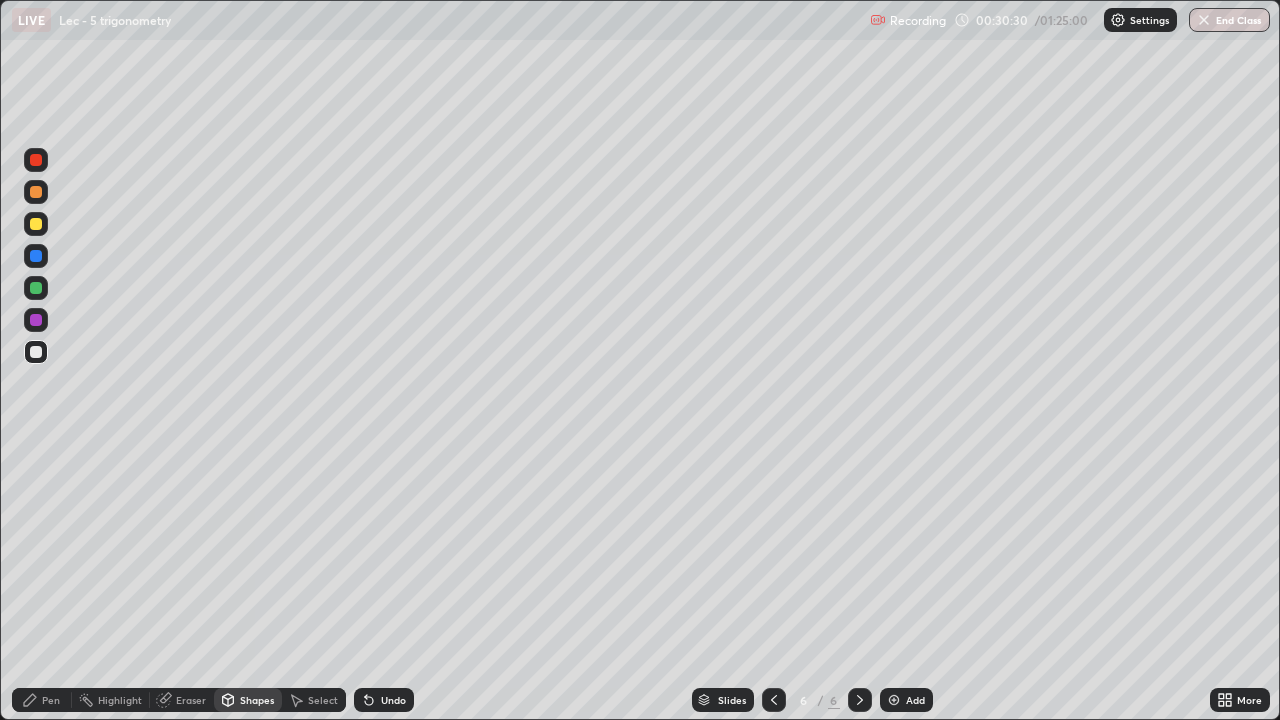 click at bounding box center (894, 700) 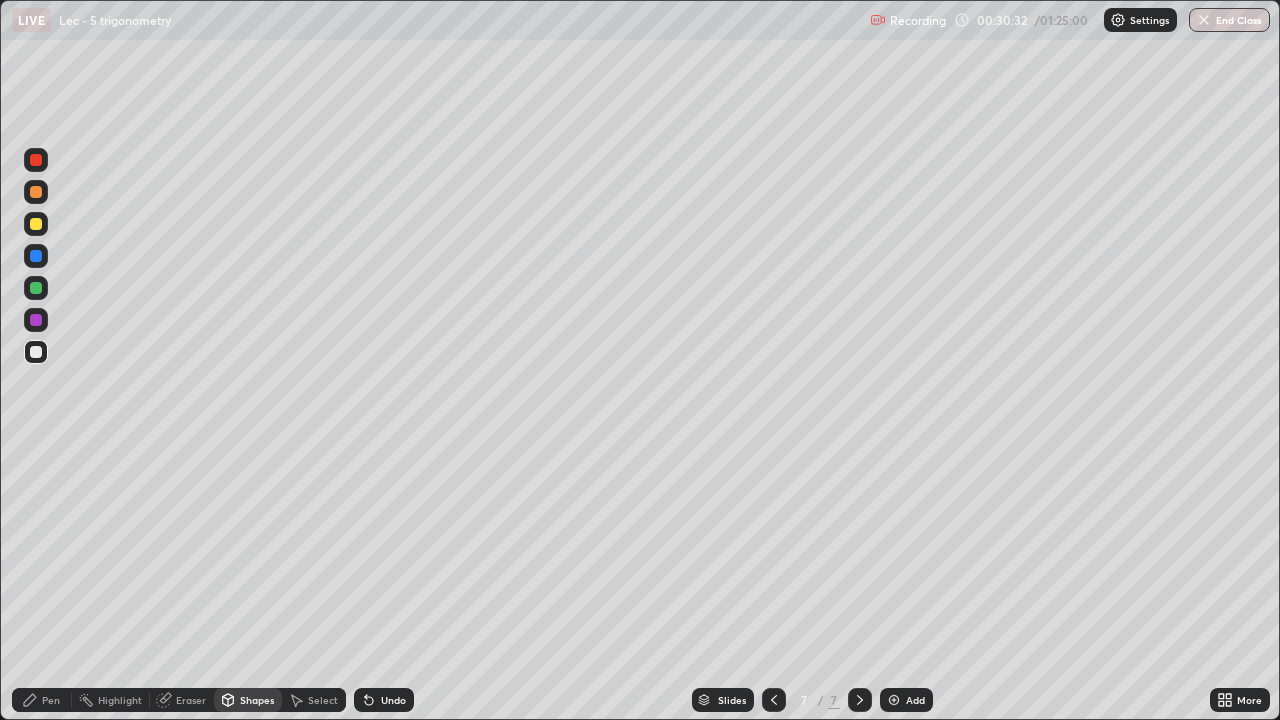 click on "Shapes" at bounding box center (257, 700) 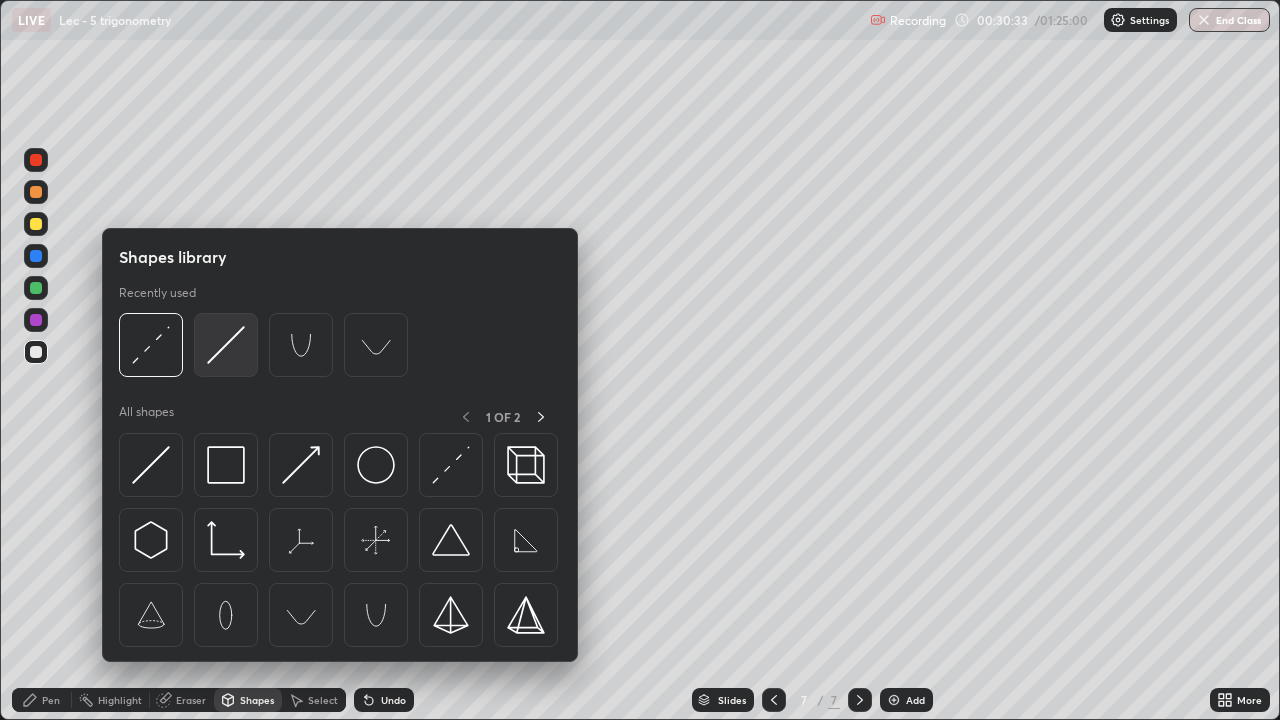 click at bounding box center (226, 345) 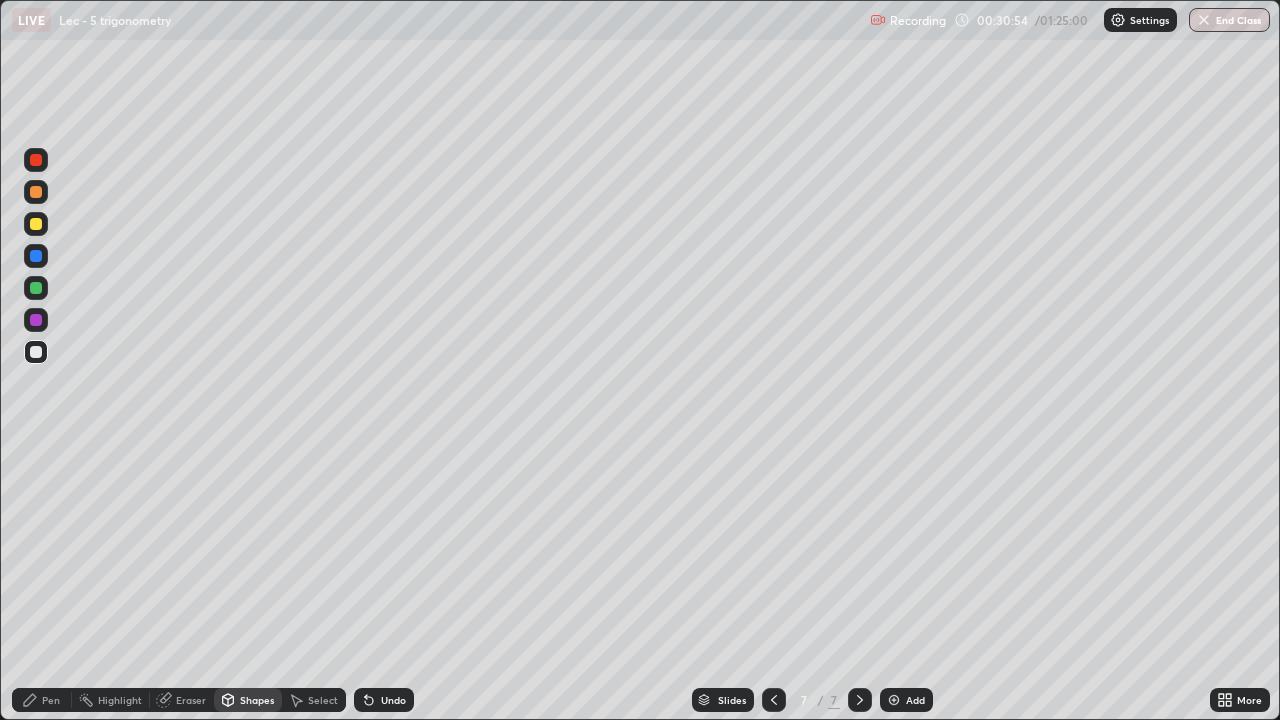 click on "Undo" at bounding box center [393, 700] 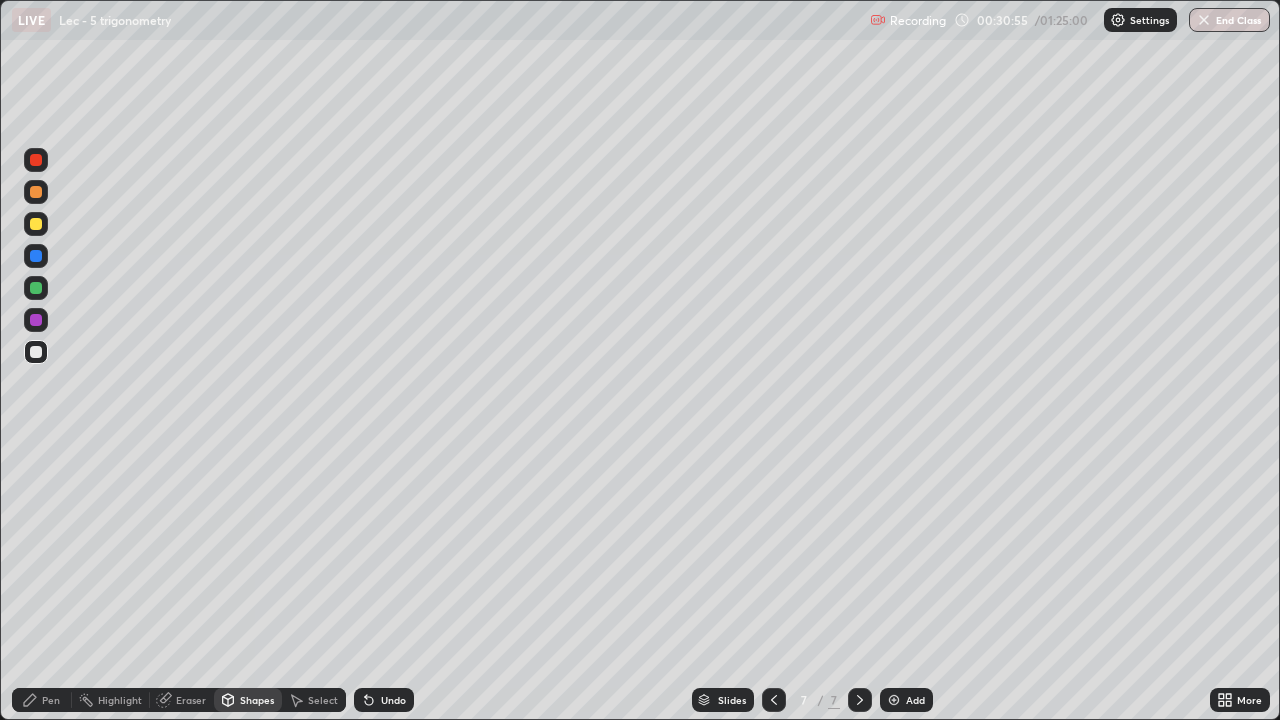 click on "Shapes" at bounding box center [248, 700] 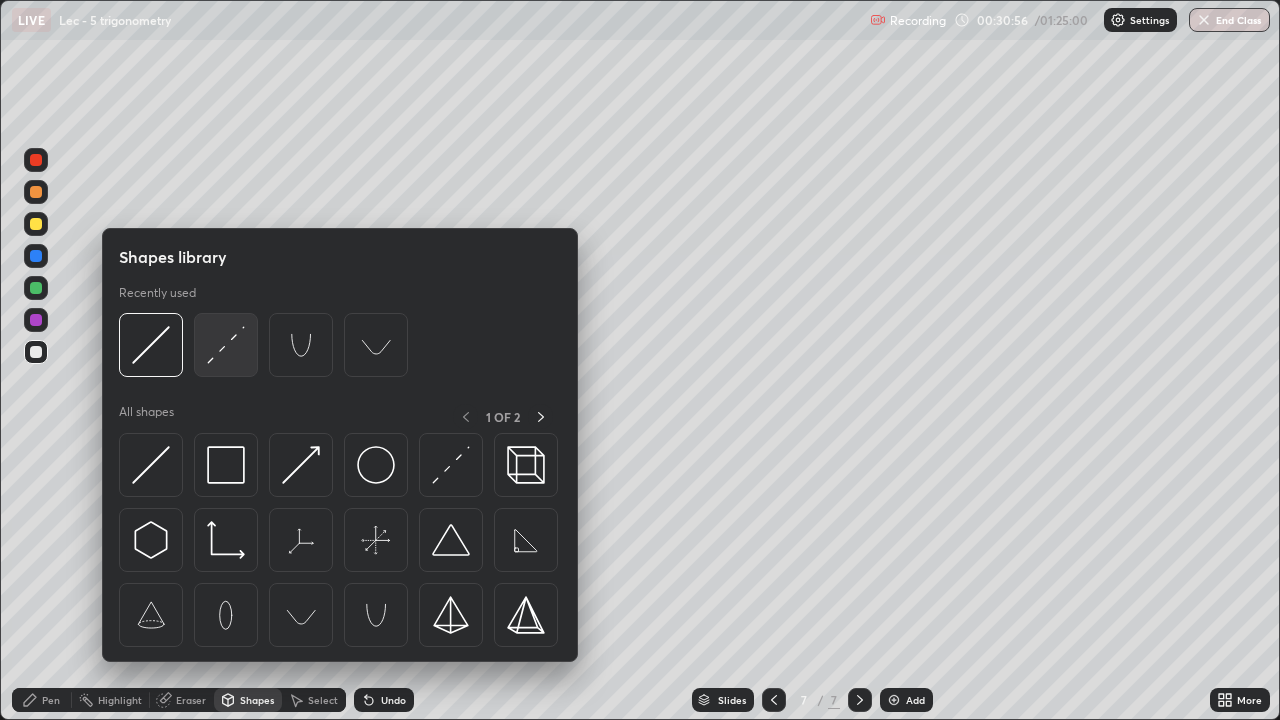 click at bounding box center [226, 345] 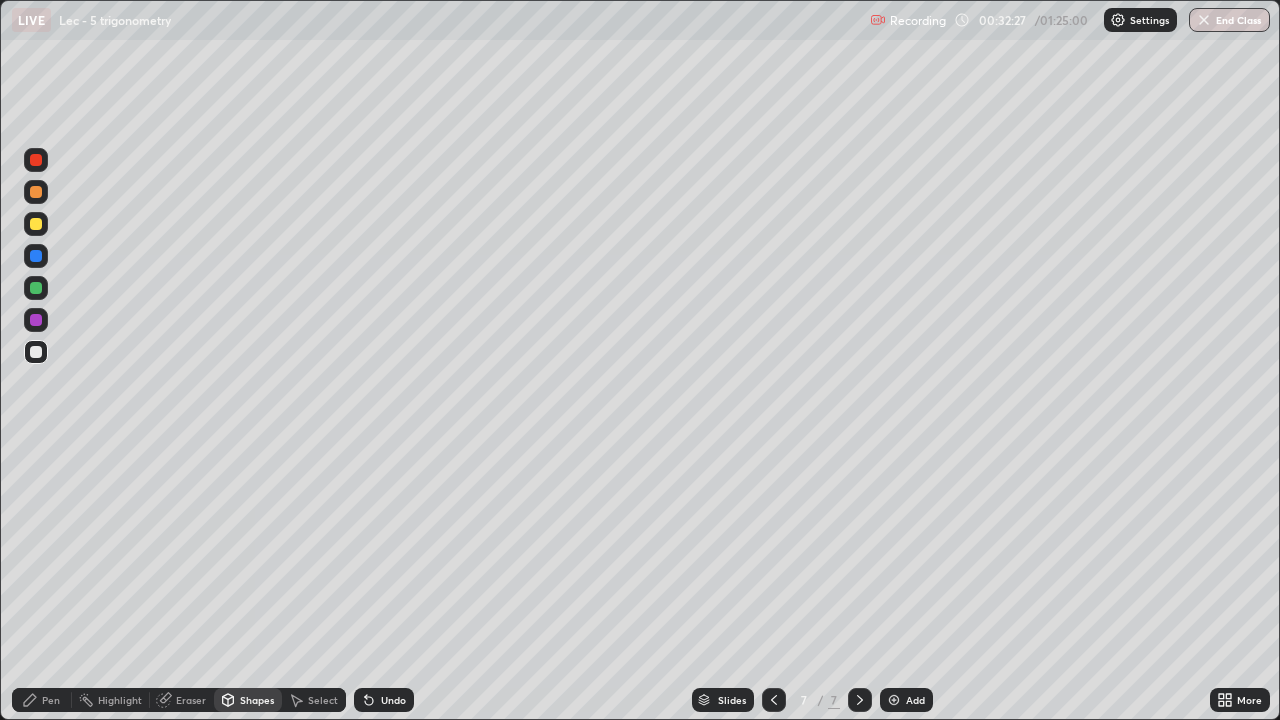 click on "Undo" at bounding box center (384, 700) 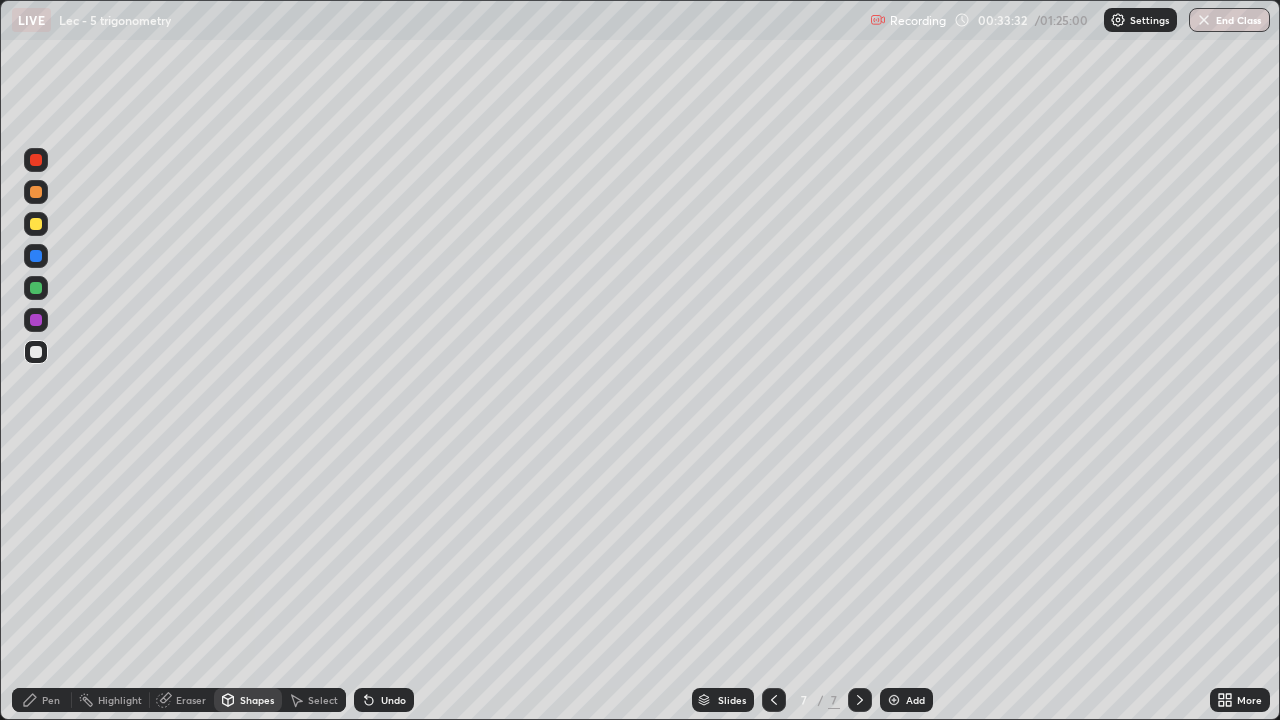 click on "Pen" at bounding box center [51, 700] 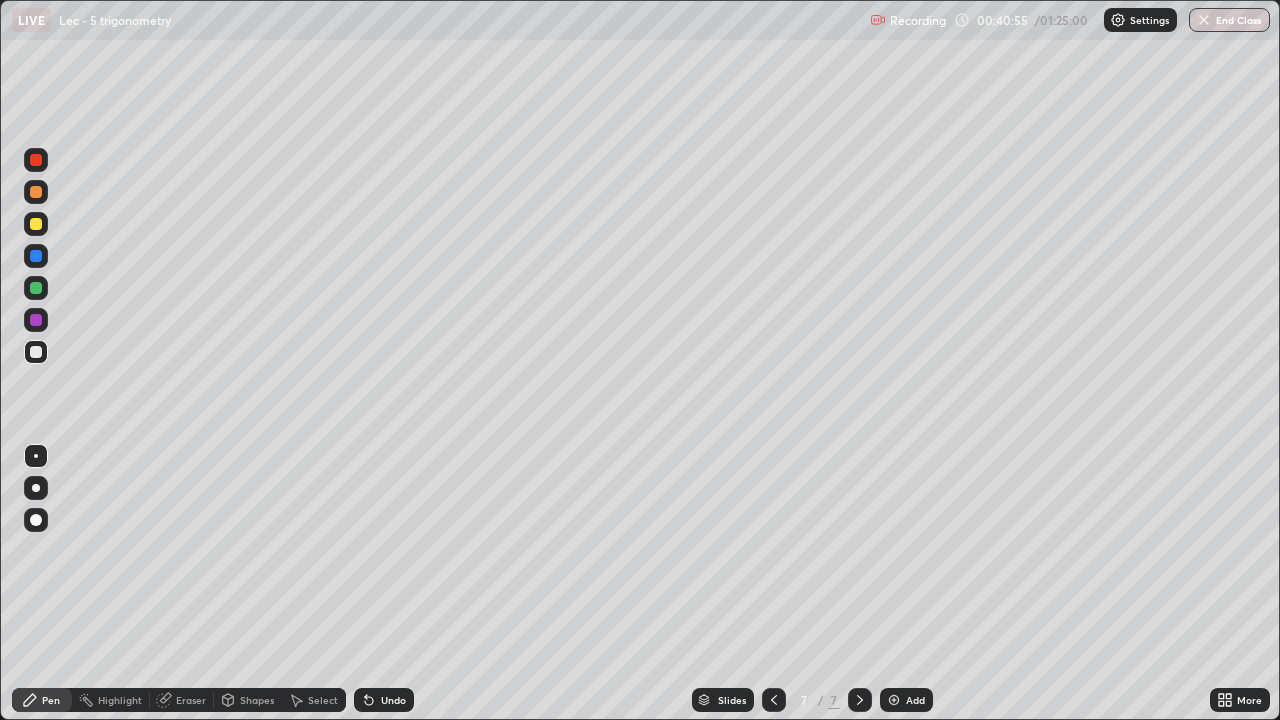 click on "Add" at bounding box center (915, 700) 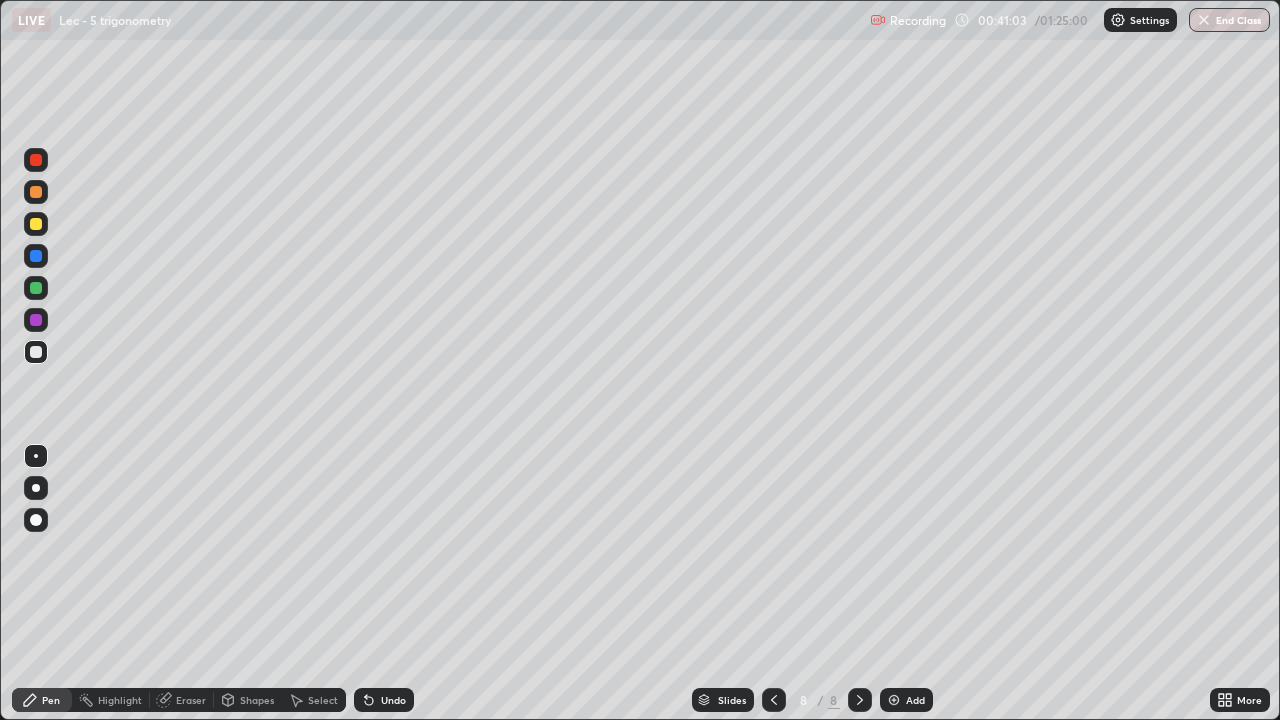 click on "Shapes" at bounding box center [257, 700] 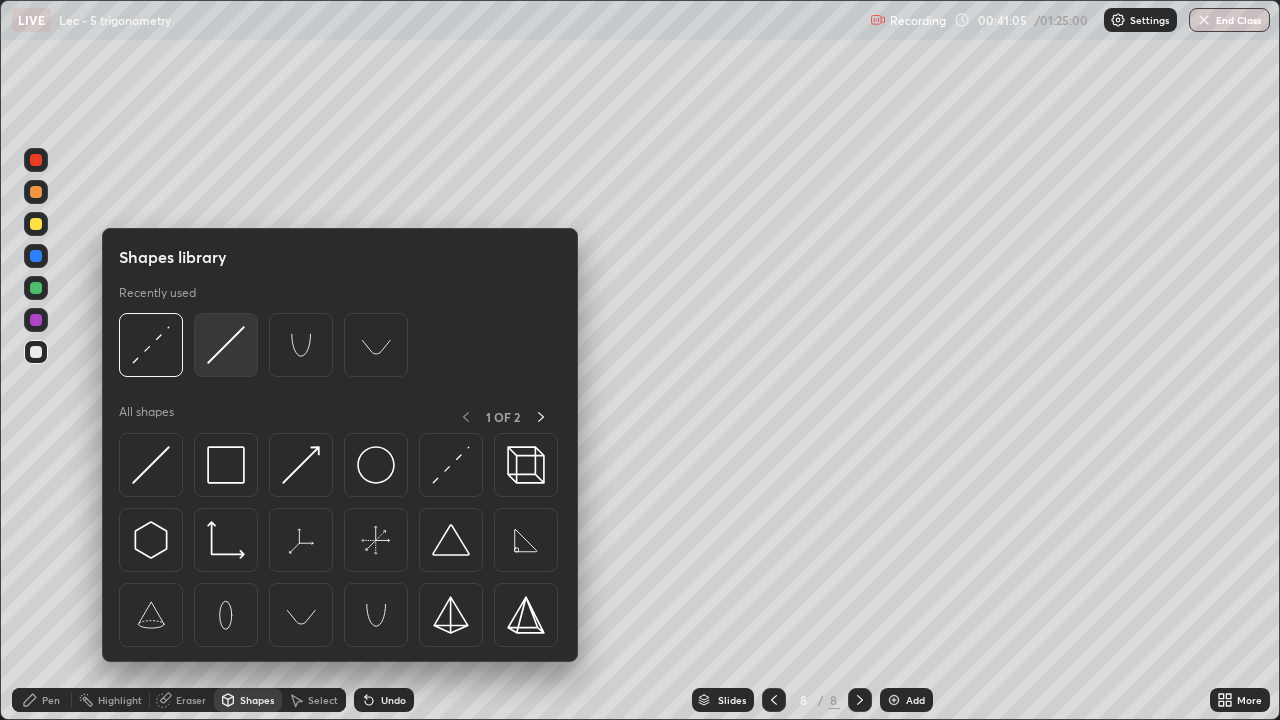 click at bounding box center (226, 345) 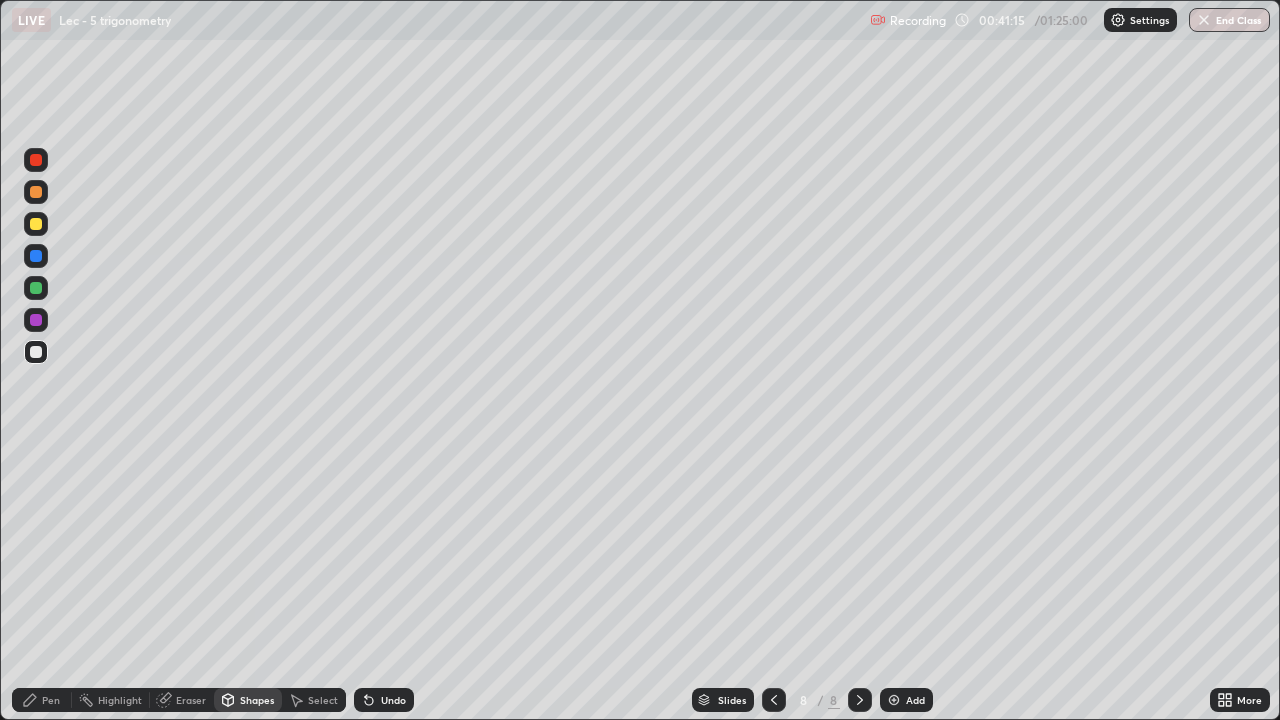 click on "Shapes" at bounding box center [248, 700] 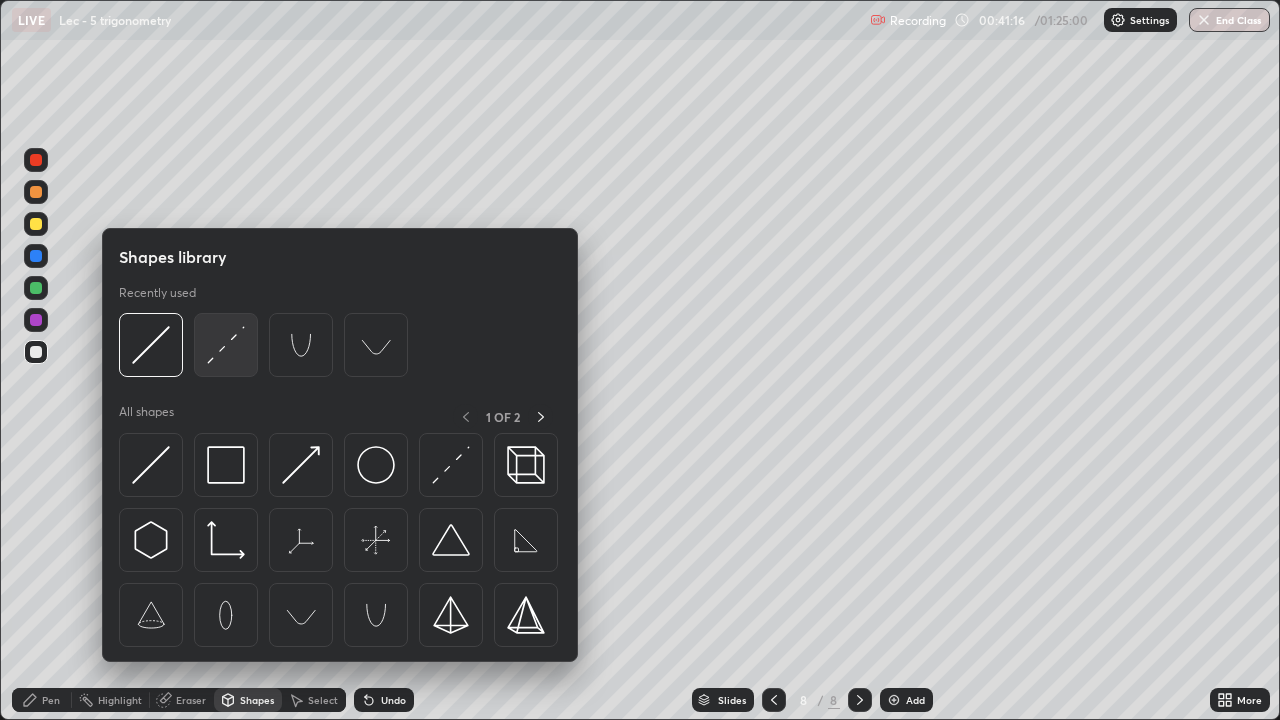 click at bounding box center [226, 345] 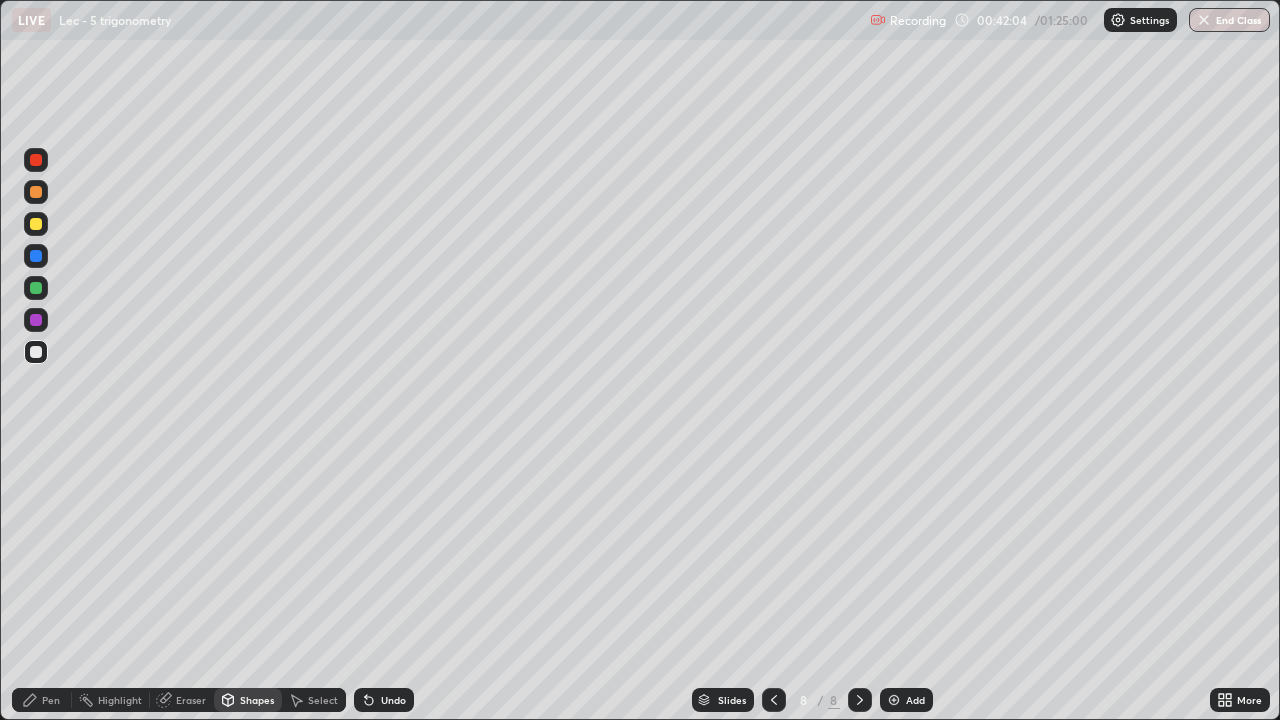 click on "Pen" at bounding box center [42, 700] 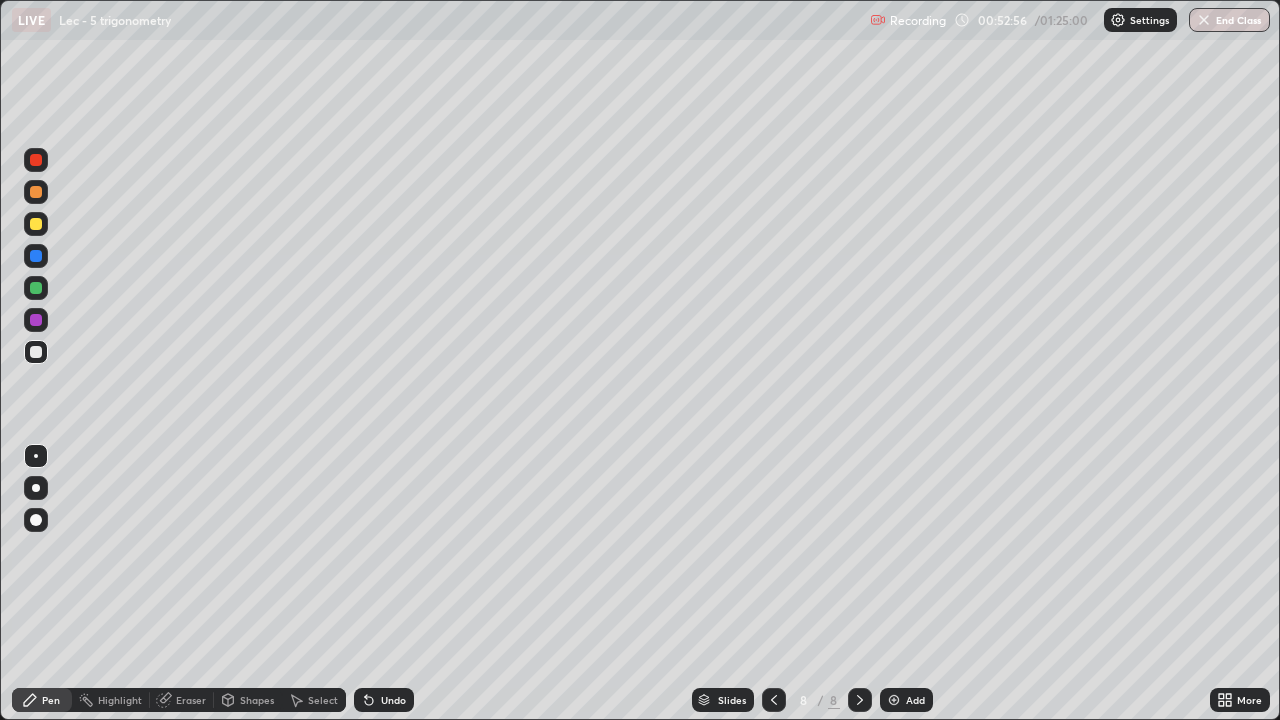click at bounding box center [894, 700] 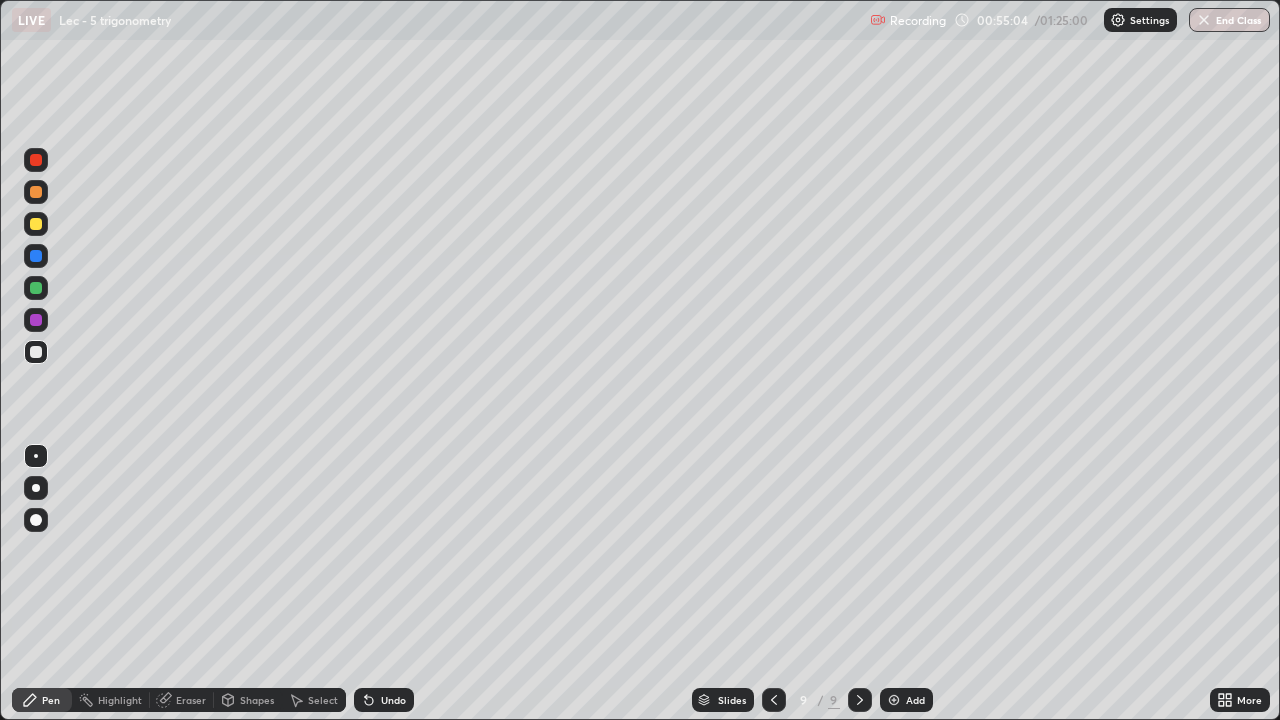 click on "Undo" at bounding box center (393, 700) 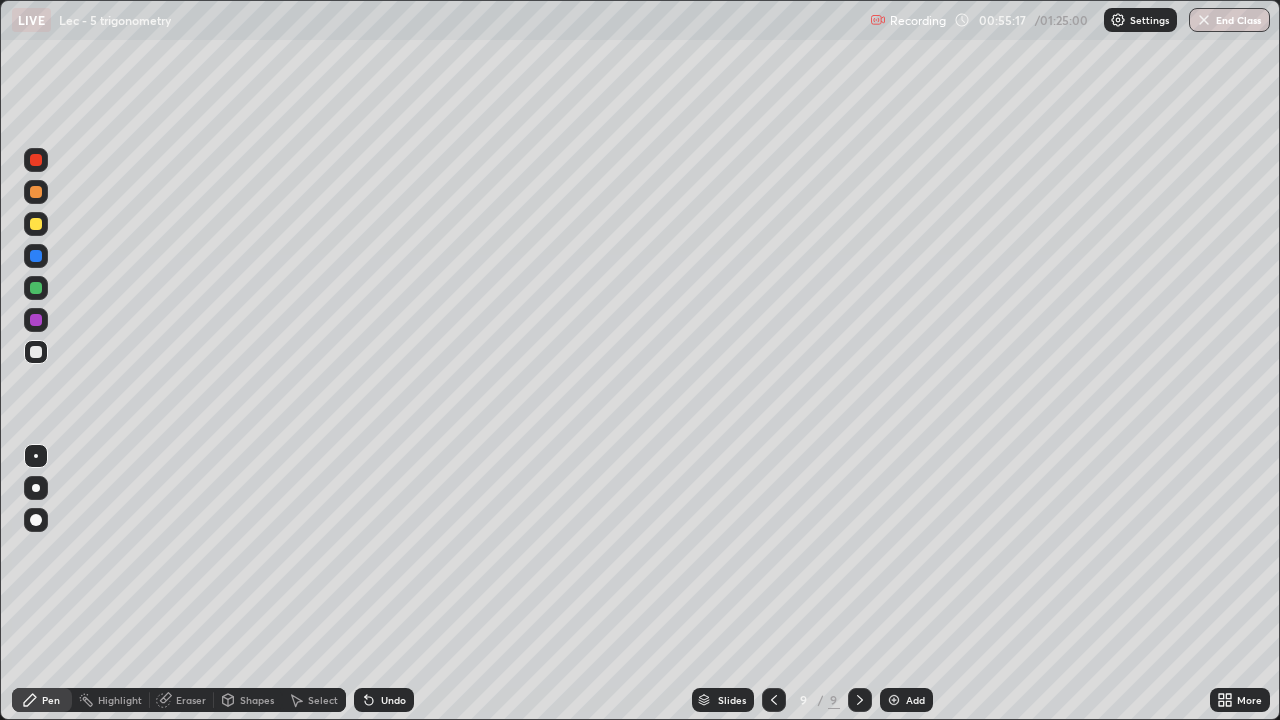 click 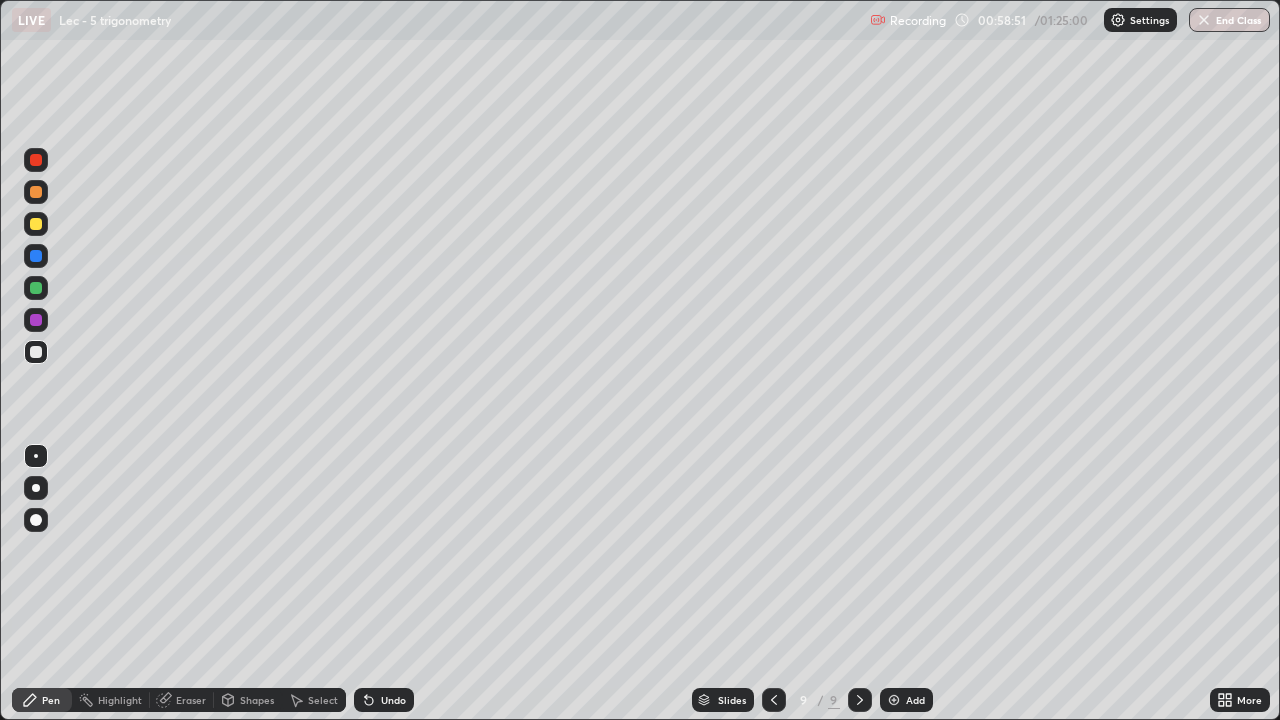 click on "Add" at bounding box center (915, 700) 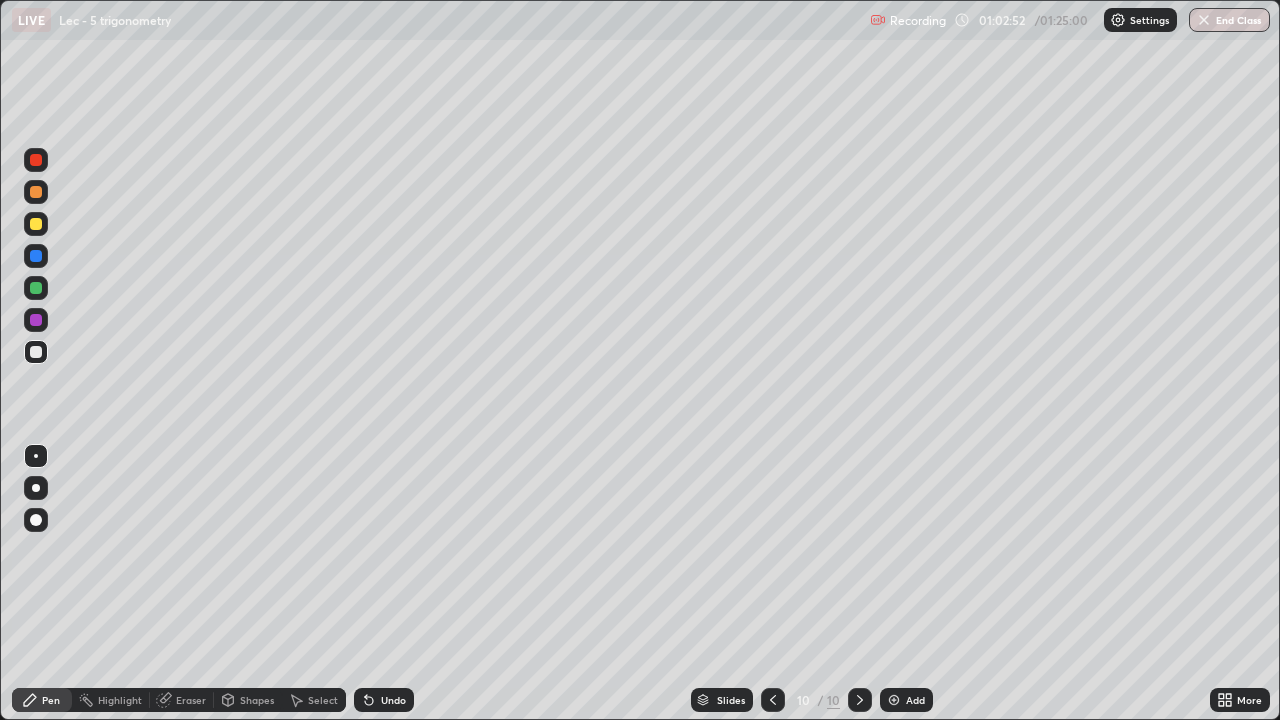 click on "Undo" at bounding box center [384, 700] 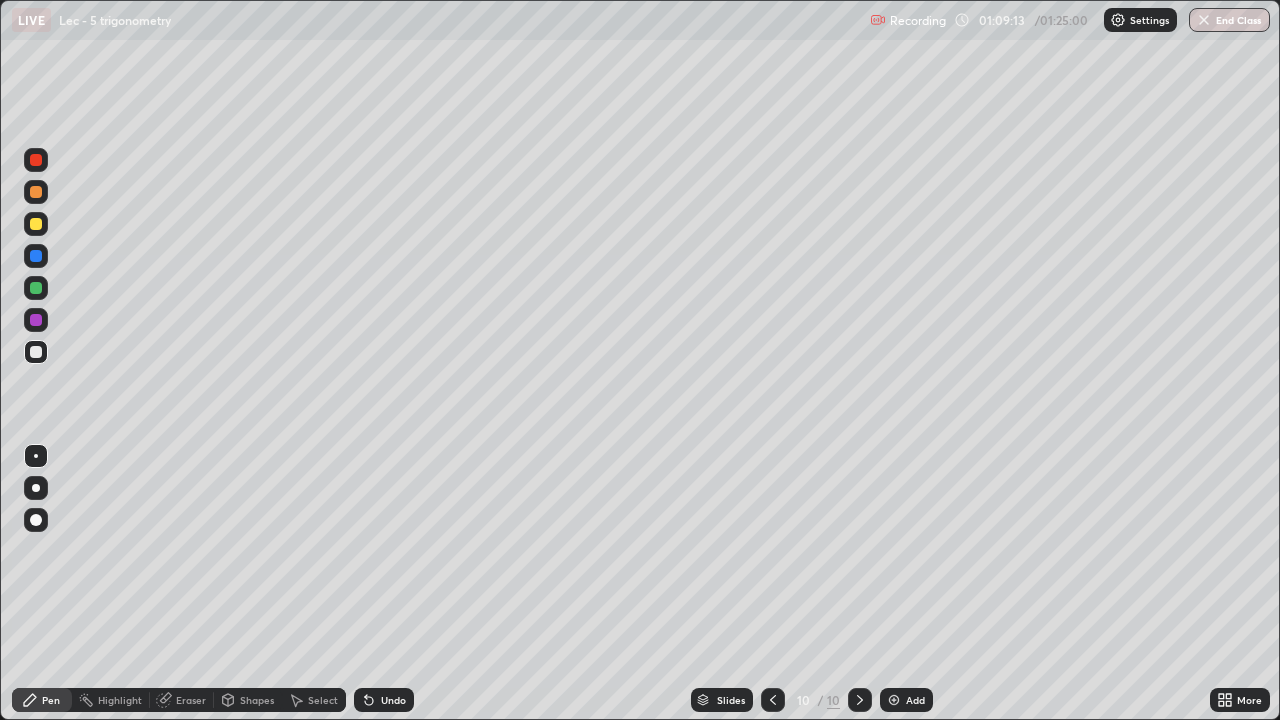 click at bounding box center (1204, 20) 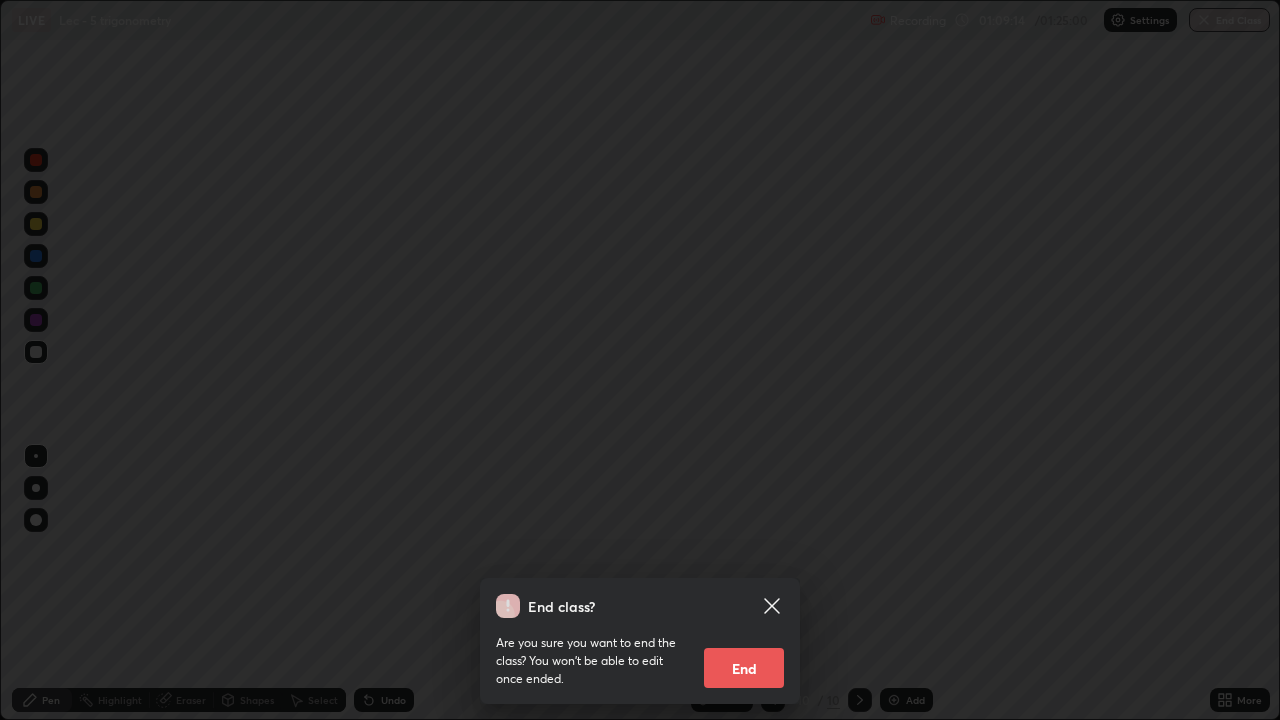 click on "End" at bounding box center (744, 668) 